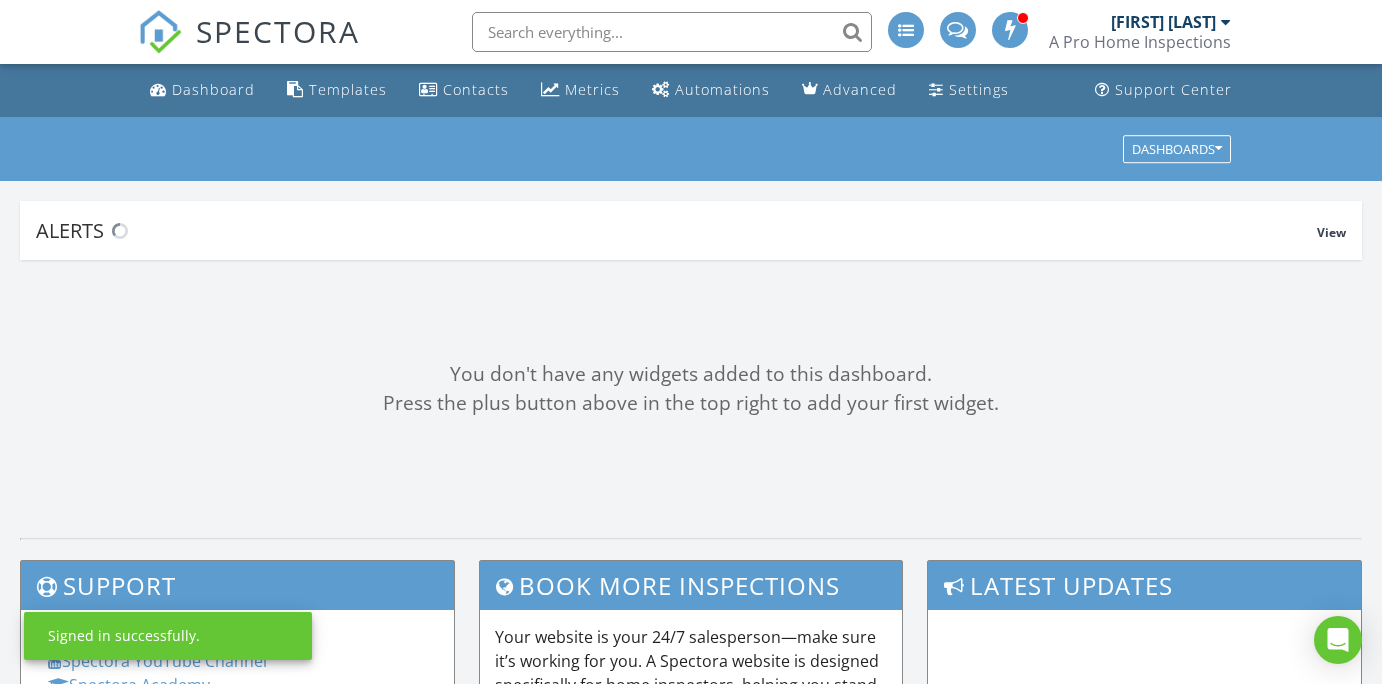 scroll, scrollTop: 0, scrollLeft: 0, axis: both 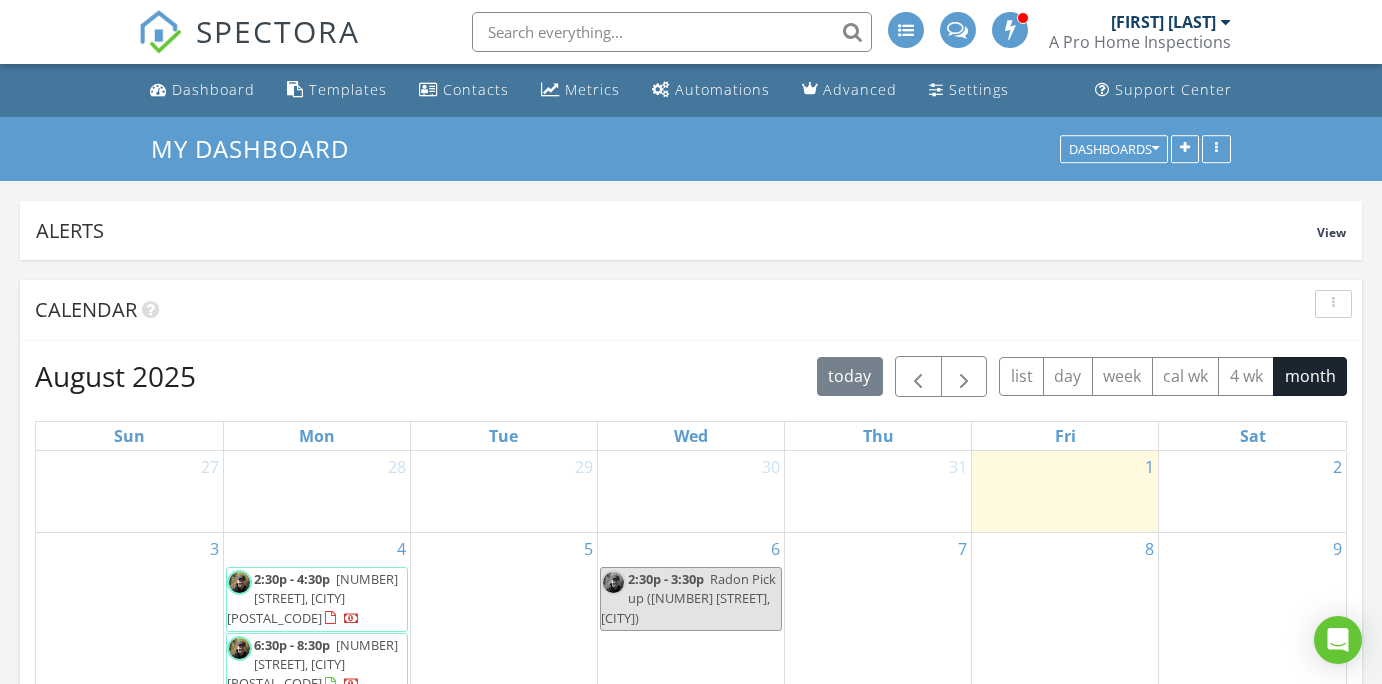 click on "[FIRST] [LAST]" at bounding box center [1163, 22] 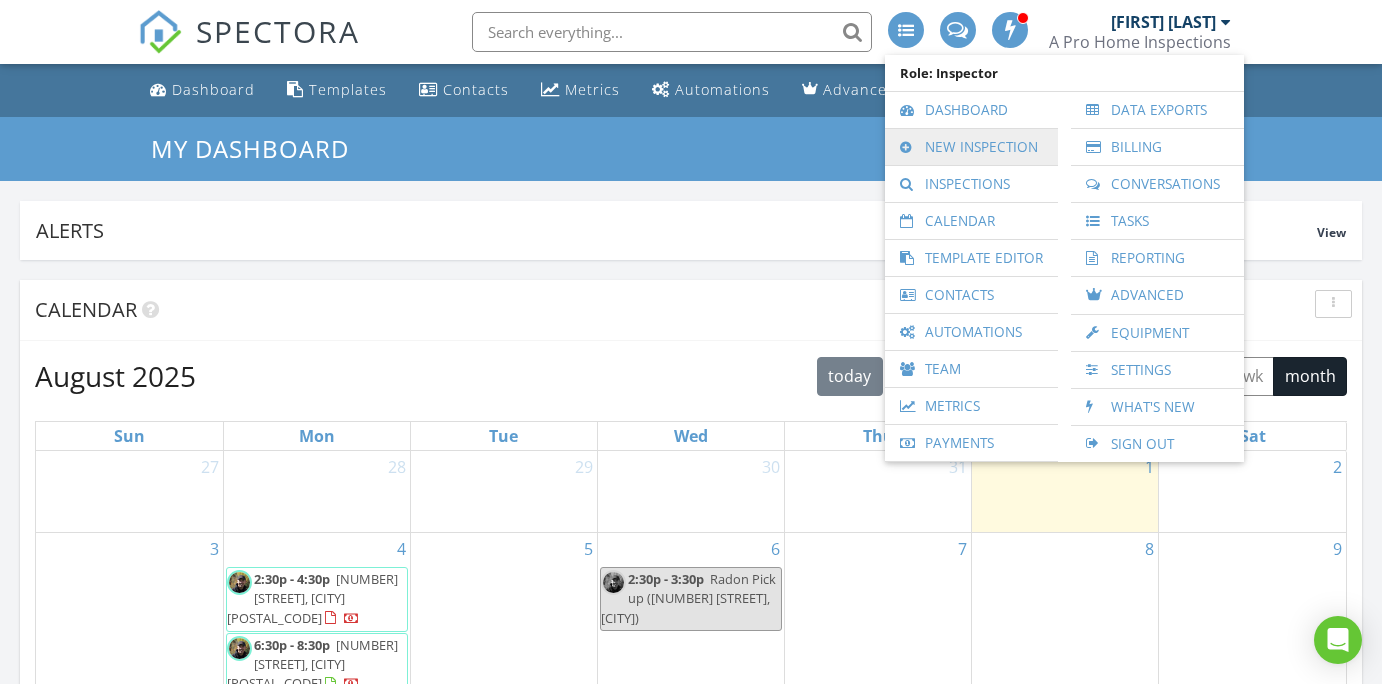 click on "New Inspection" at bounding box center [971, 147] 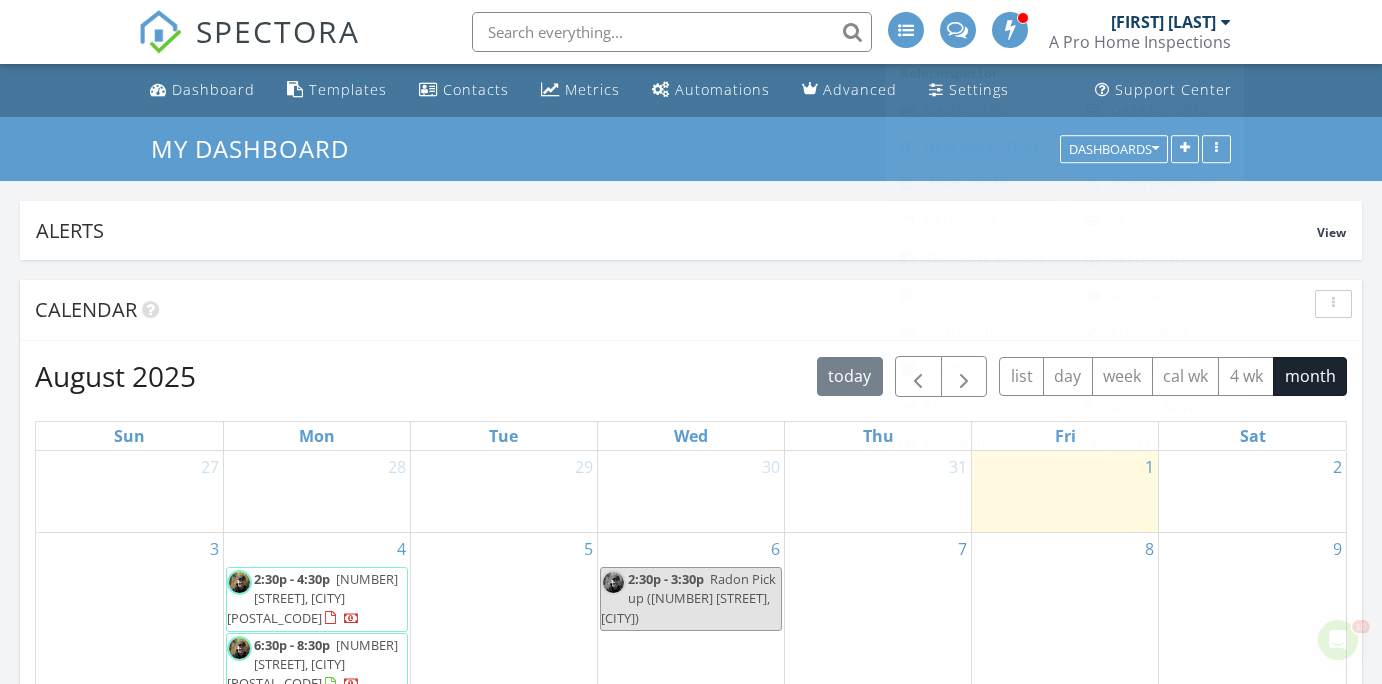 scroll, scrollTop: 0, scrollLeft: 0, axis: both 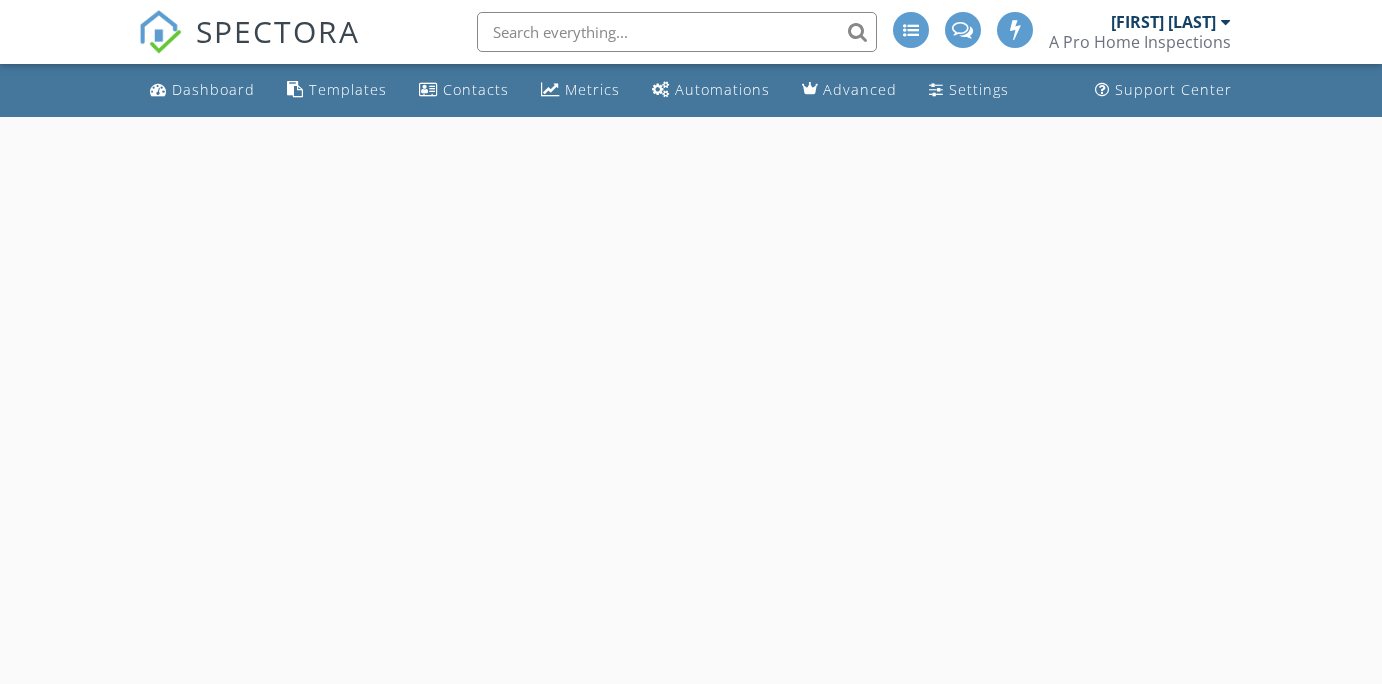 select on "7" 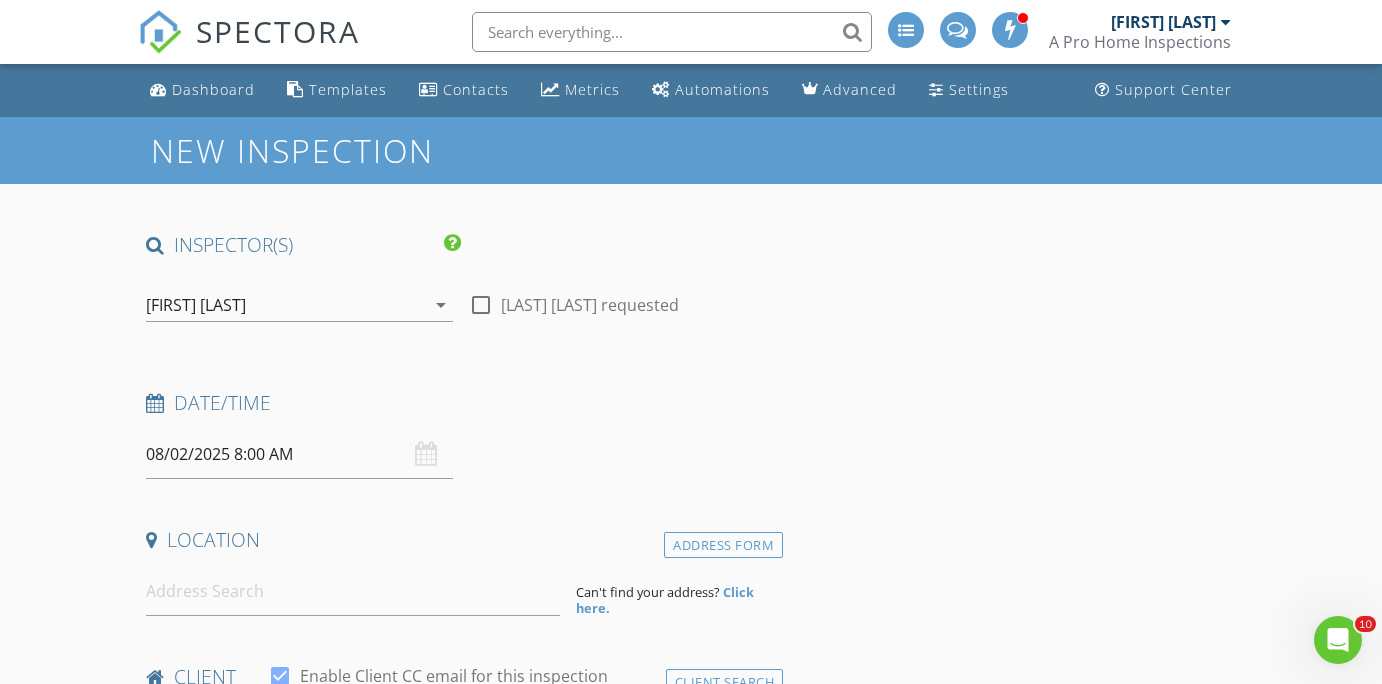 scroll, scrollTop: 0, scrollLeft: 0, axis: both 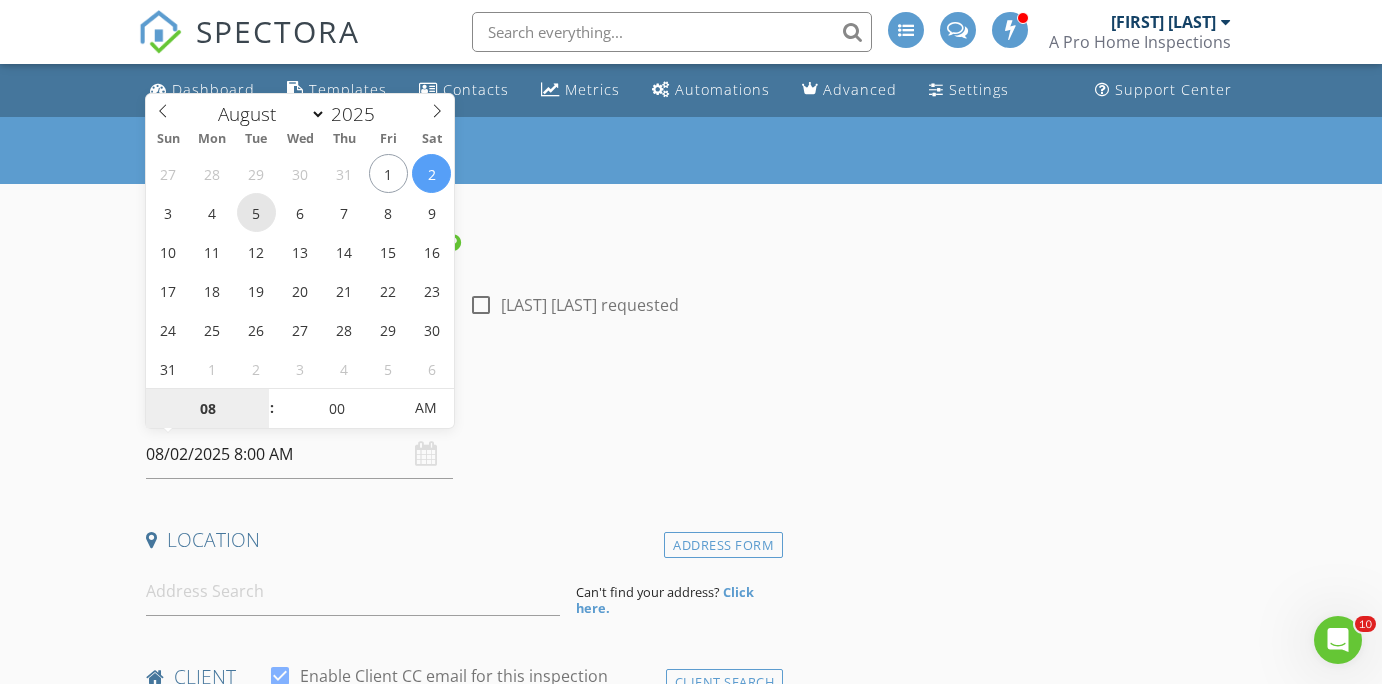 type on "08/05/2025 8:00 AM" 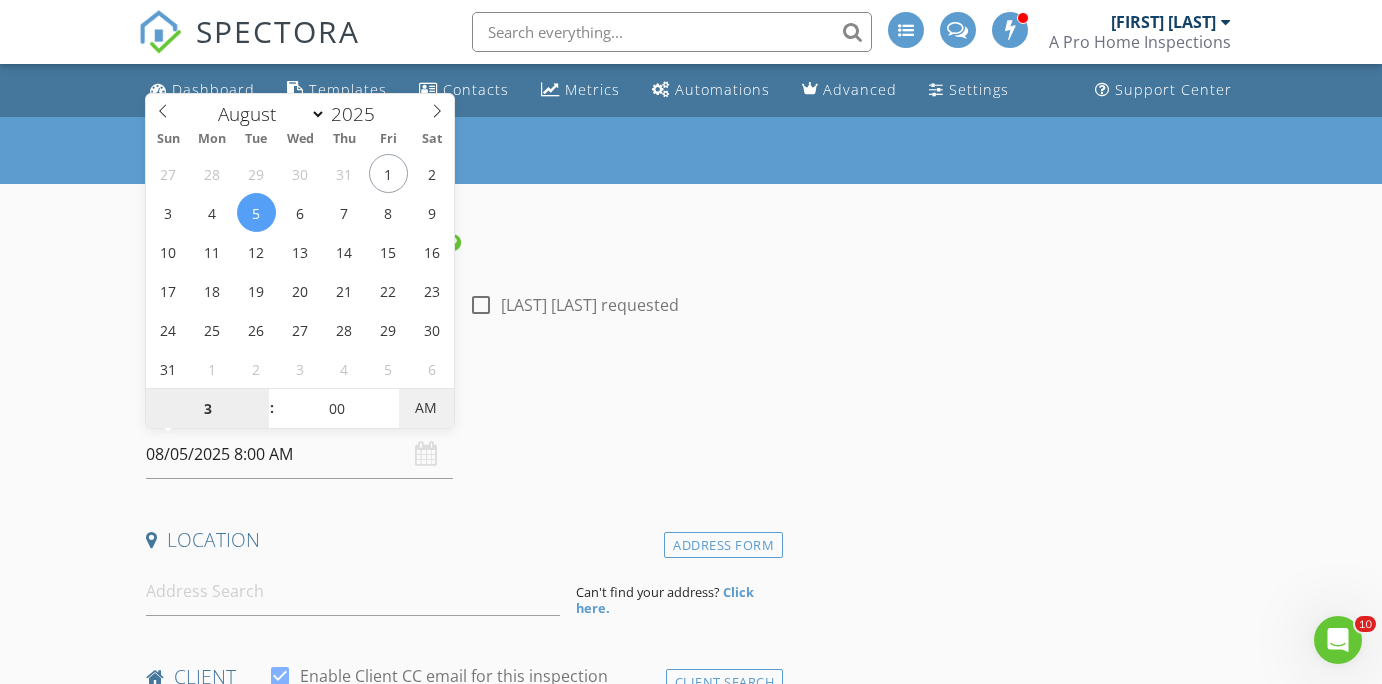 type on "03" 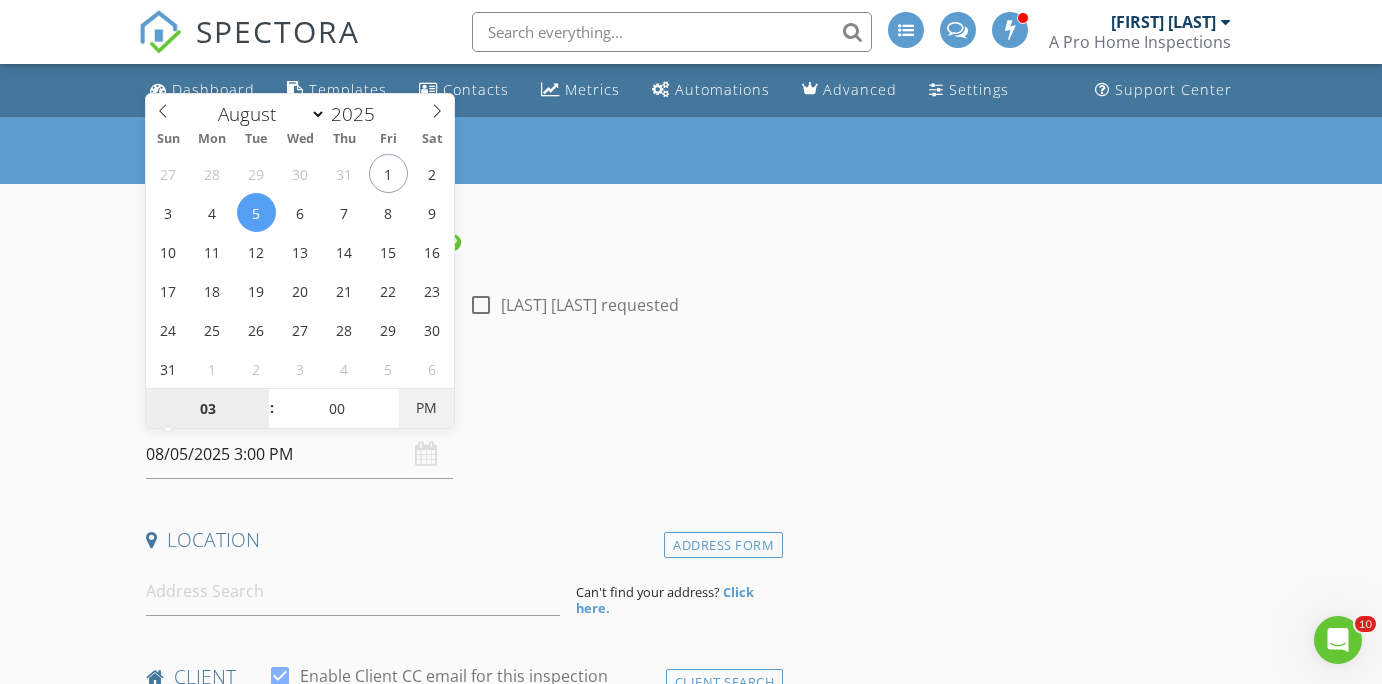 click on "PM" at bounding box center [426, 408] 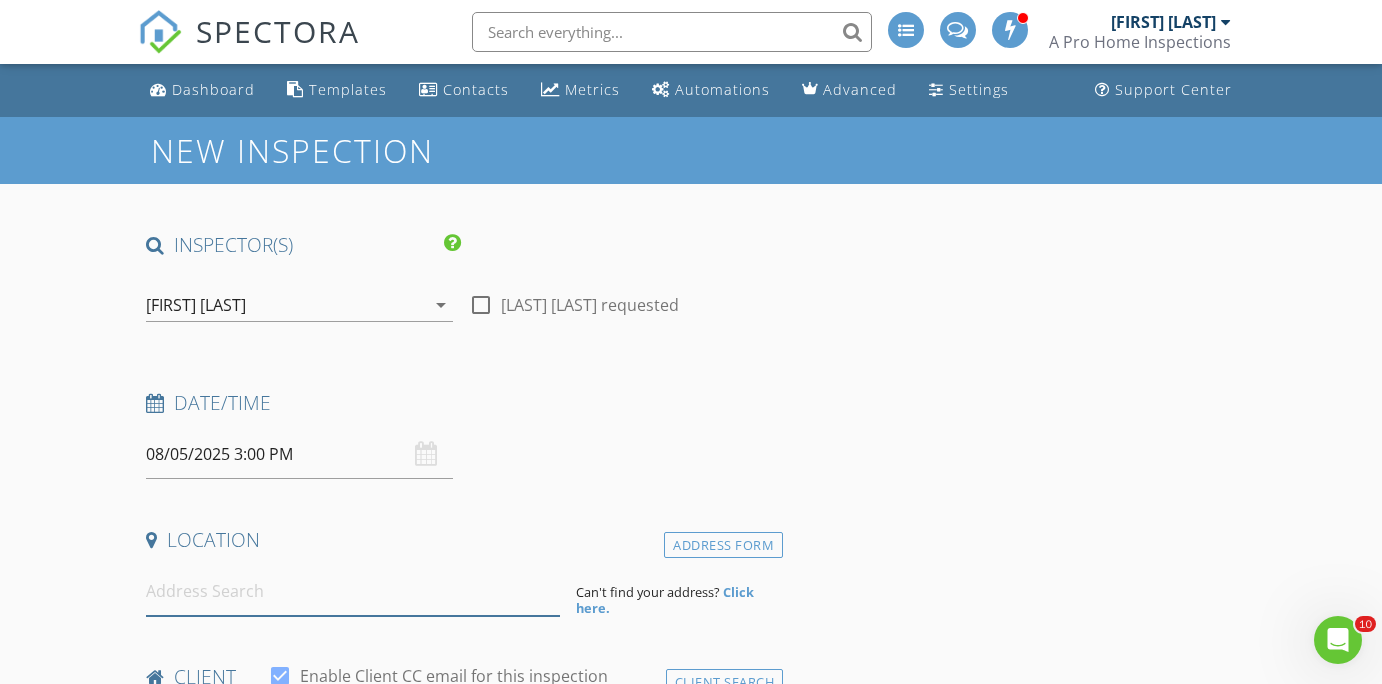 click at bounding box center [353, 591] 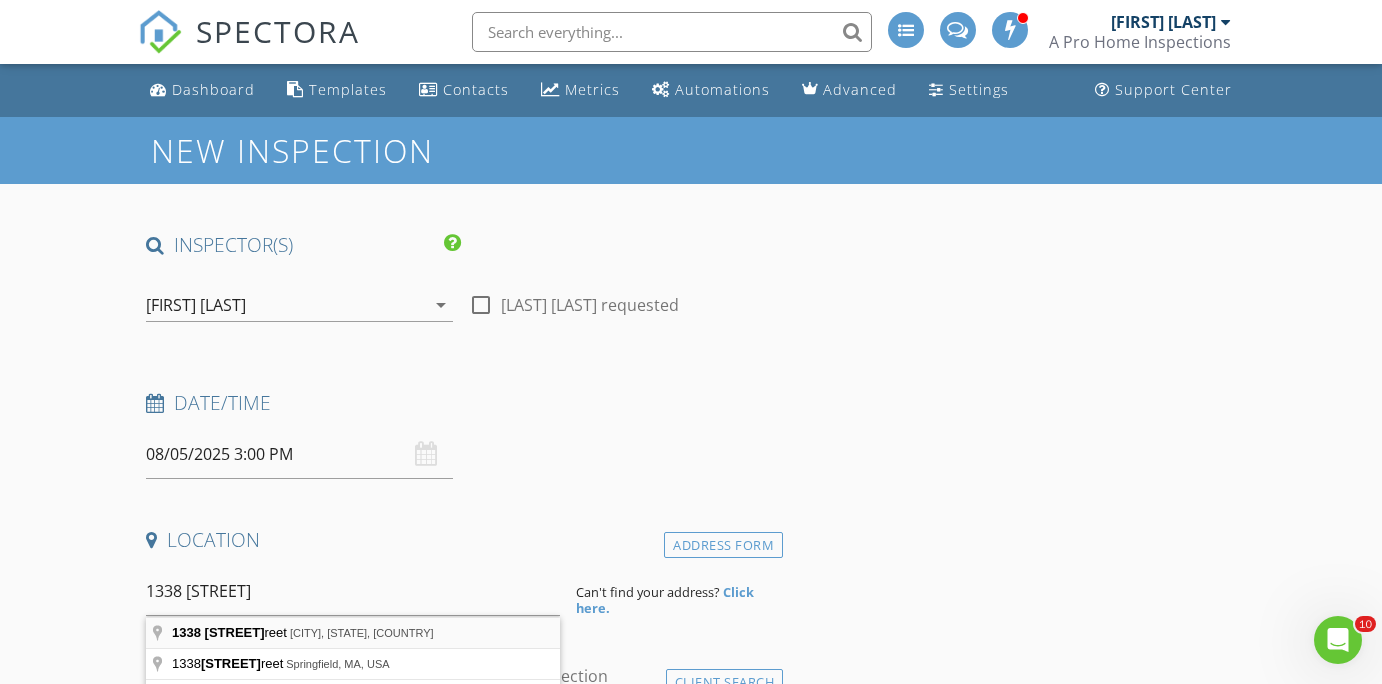 type on "1338 Crane Street, Schenectady, NY, USA" 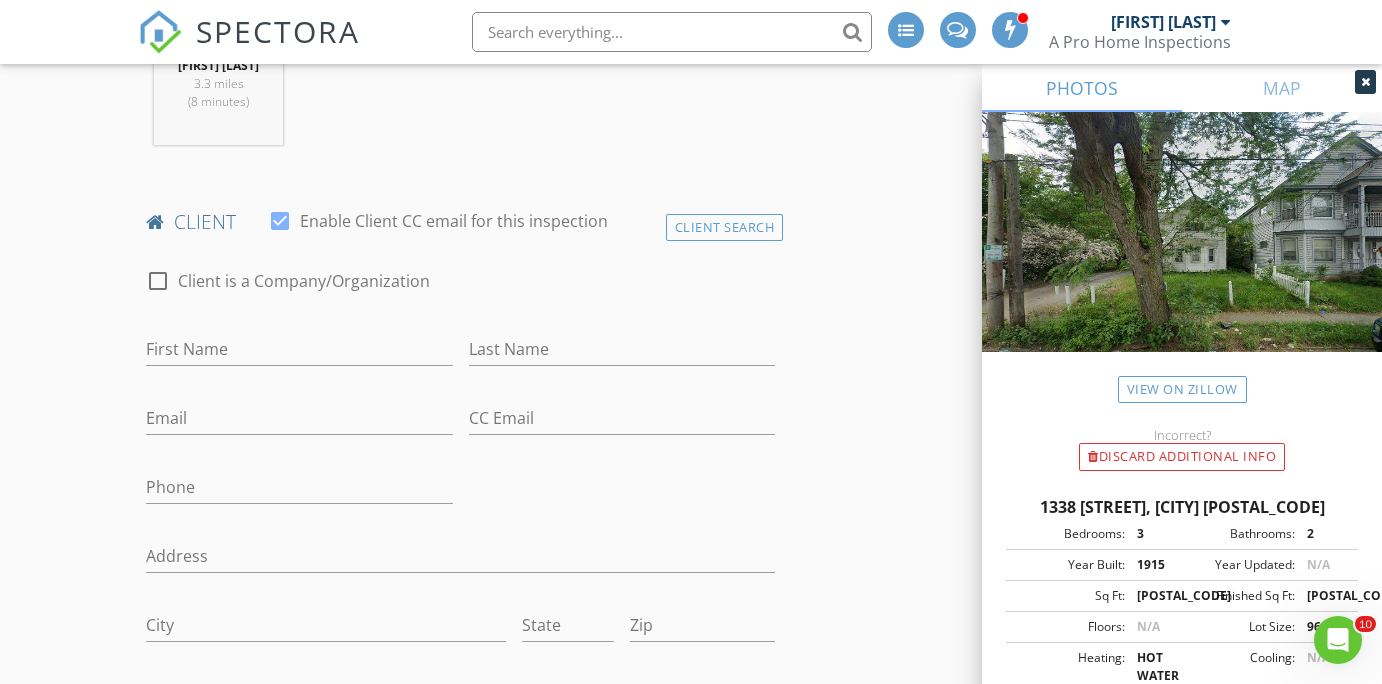 scroll, scrollTop: 910, scrollLeft: 0, axis: vertical 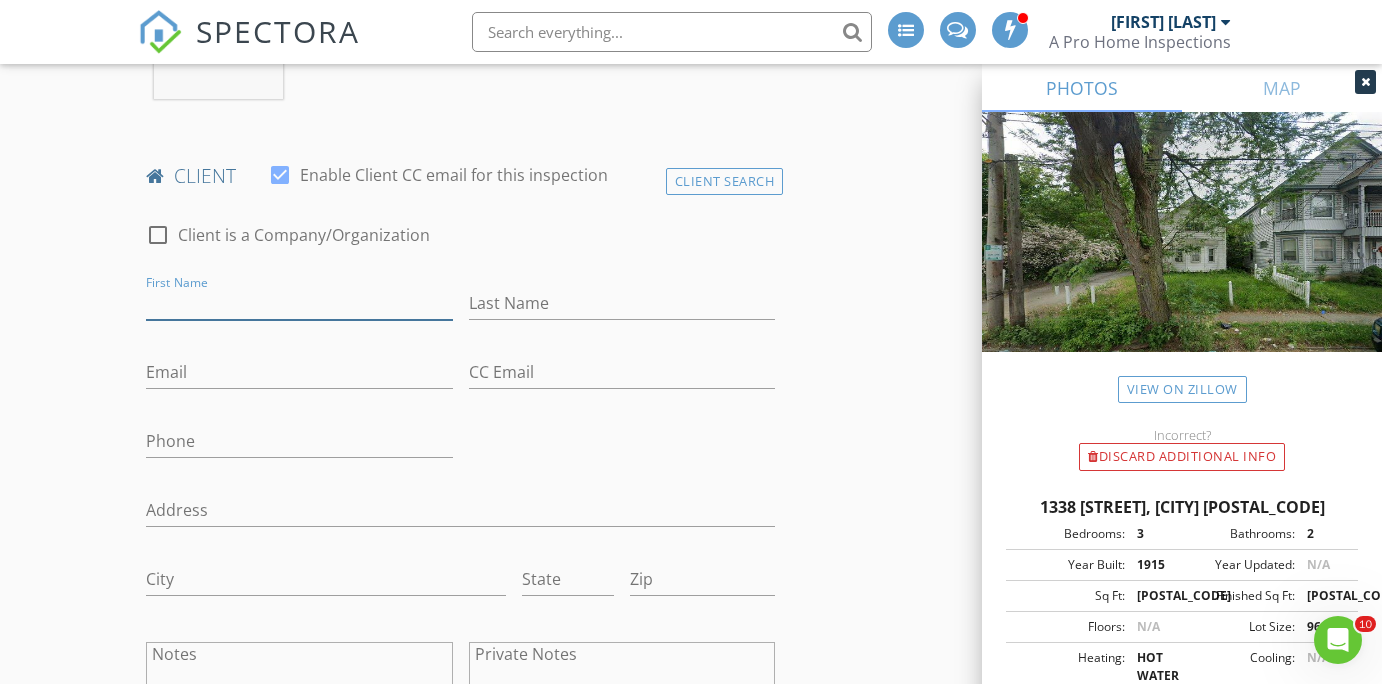 click on "First Name" at bounding box center (299, 303) 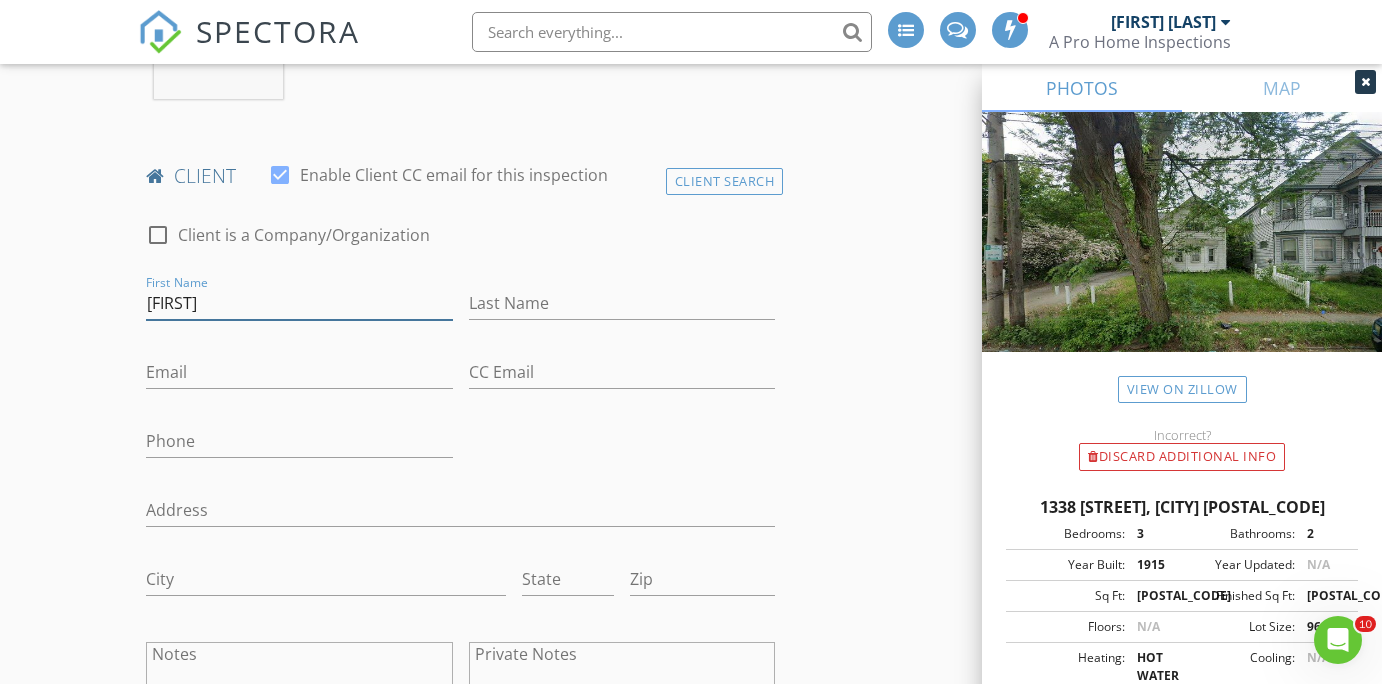 type on "[LAST]" 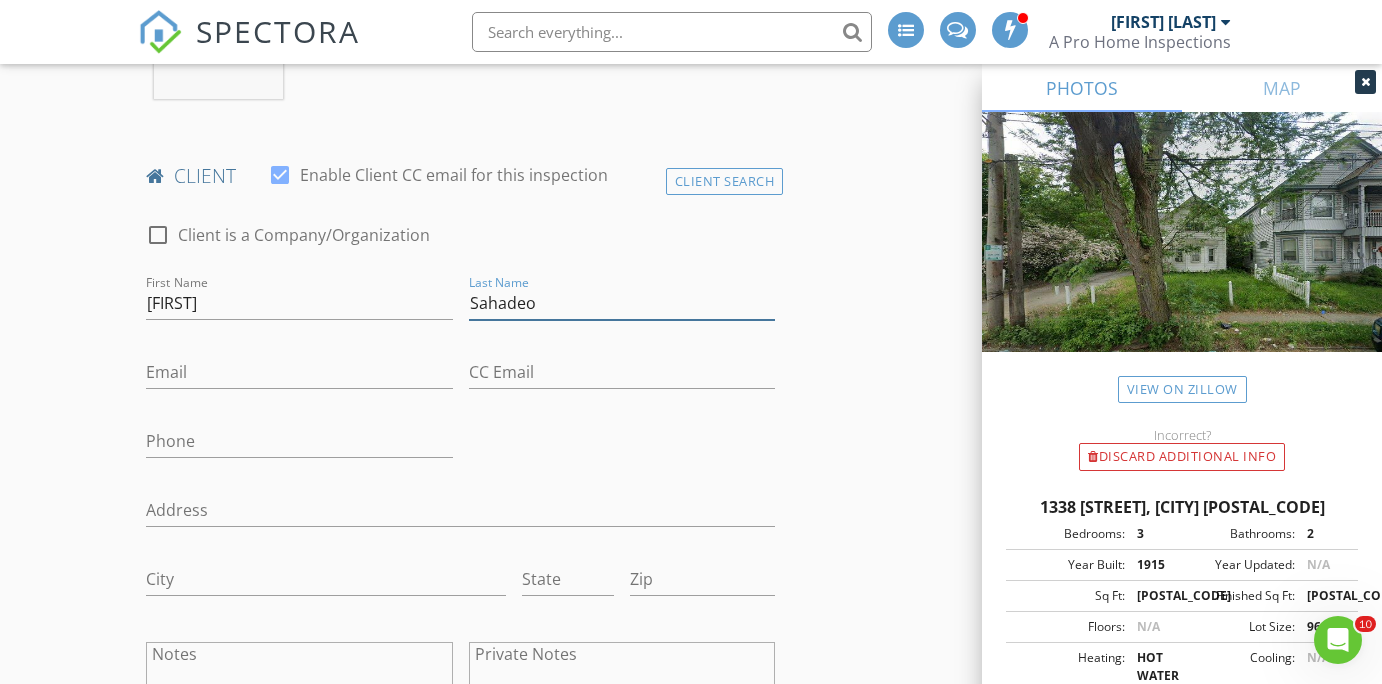 type on "Sahadeo" 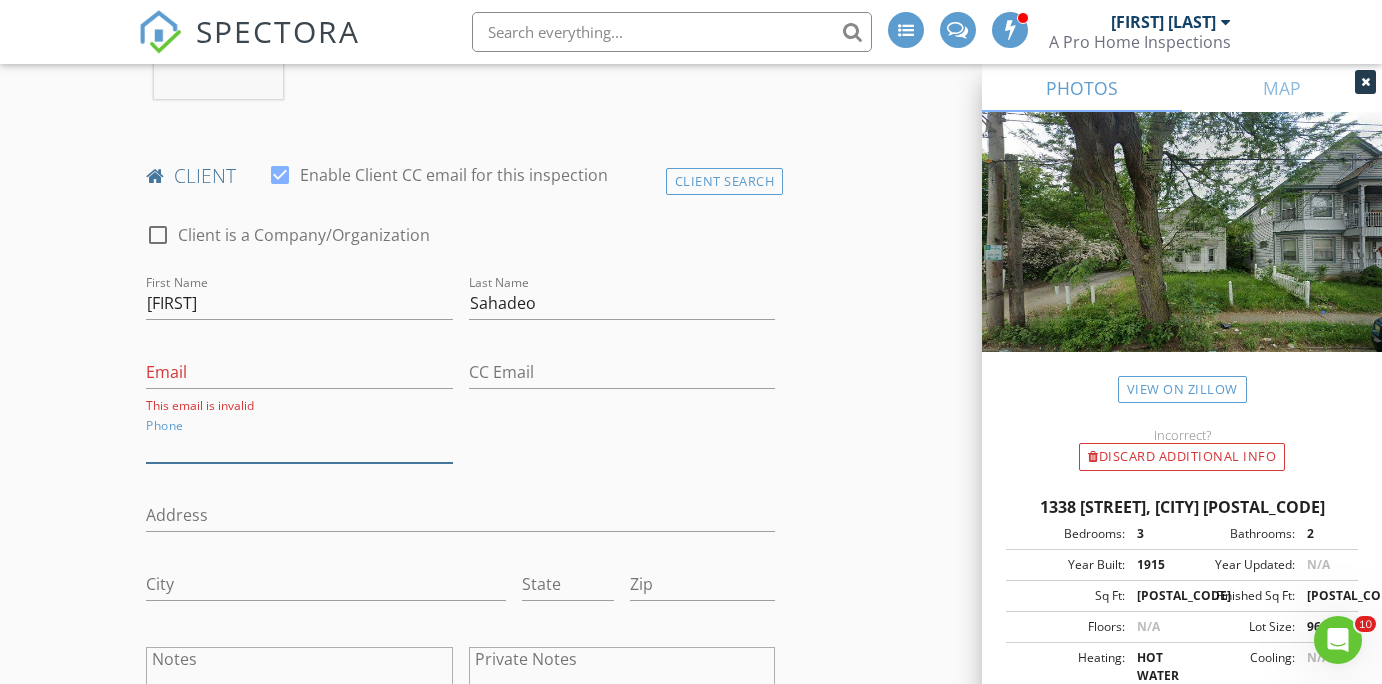 click on "Phone" at bounding box center (299, 446) 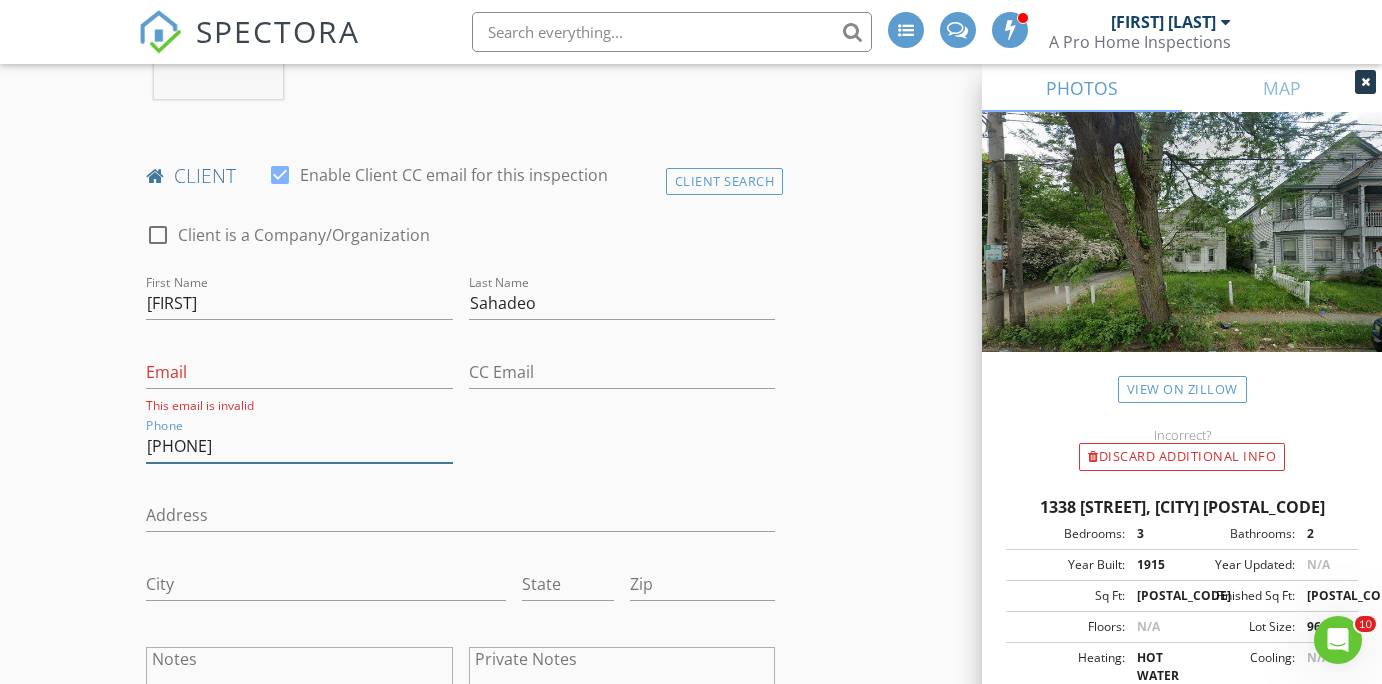 type on "[PHONE]" 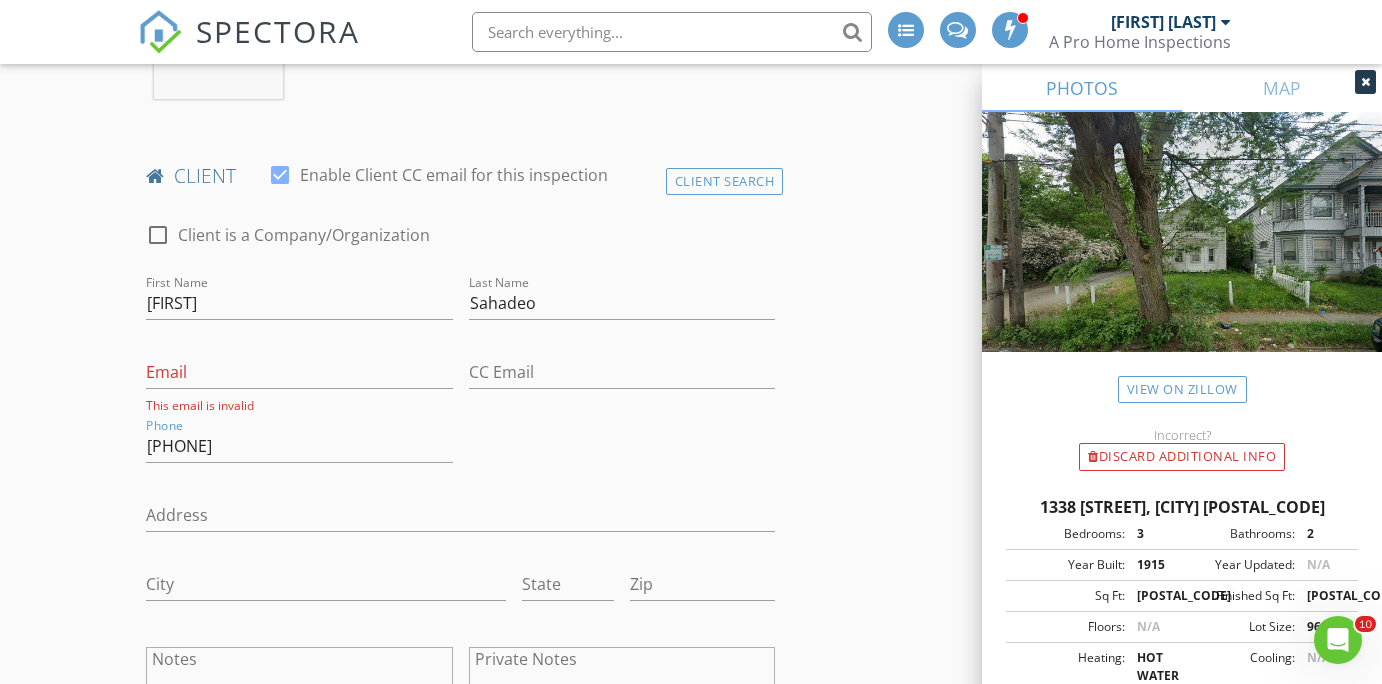 click on "check_box_outline_blank Client is a Company/Organization     First Name Rajdai   Last Name Sahadeo   Email This email is invalid   CC Email   Phone 347-535-9747   Address   City   State   Zip       Notes   Private Notes" at bounding box center (460, 490) 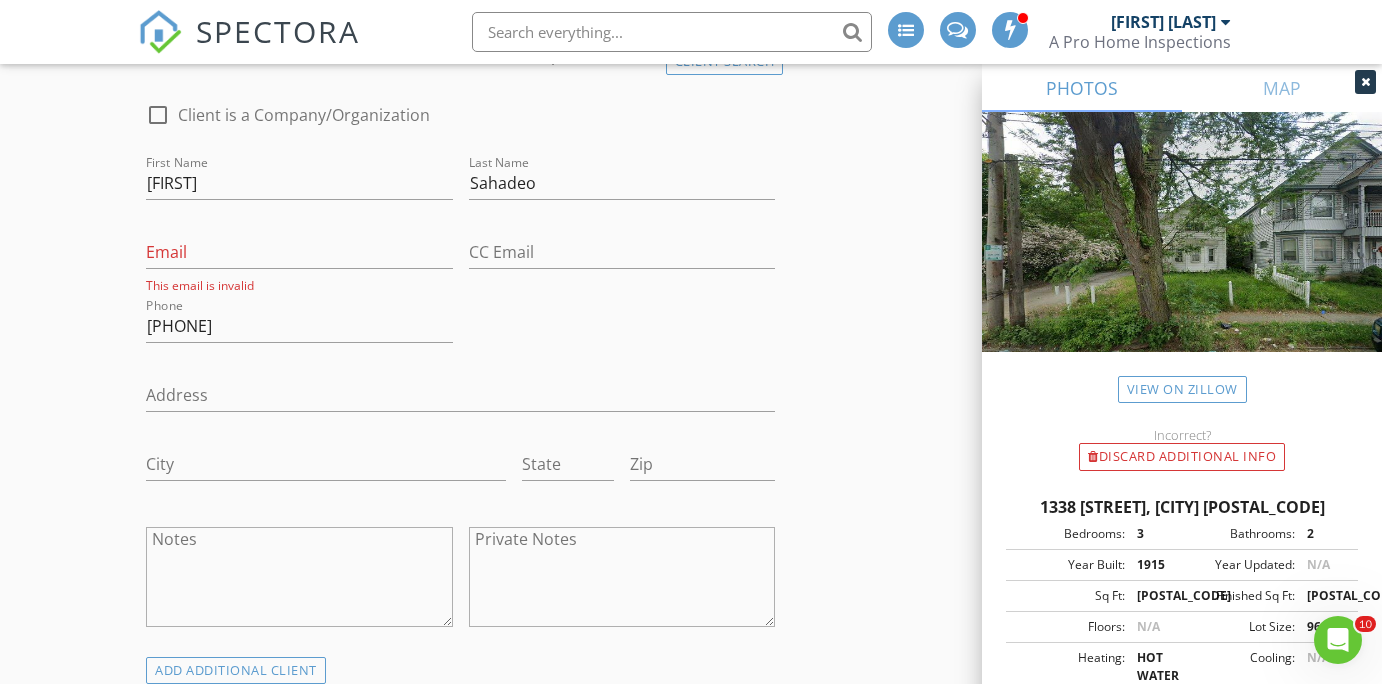 scroll, scrollTop: 2164, scrollLeft: 0, axis: vertical 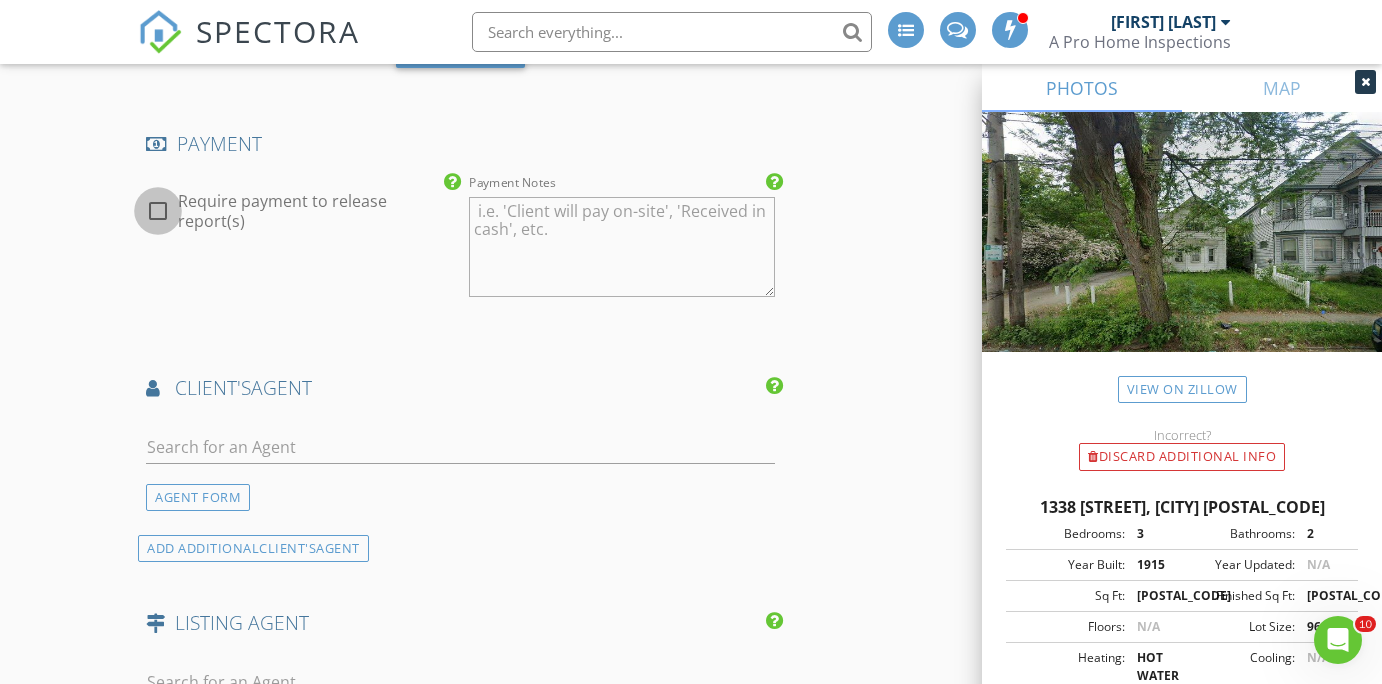click at bounding box center (158, 211) 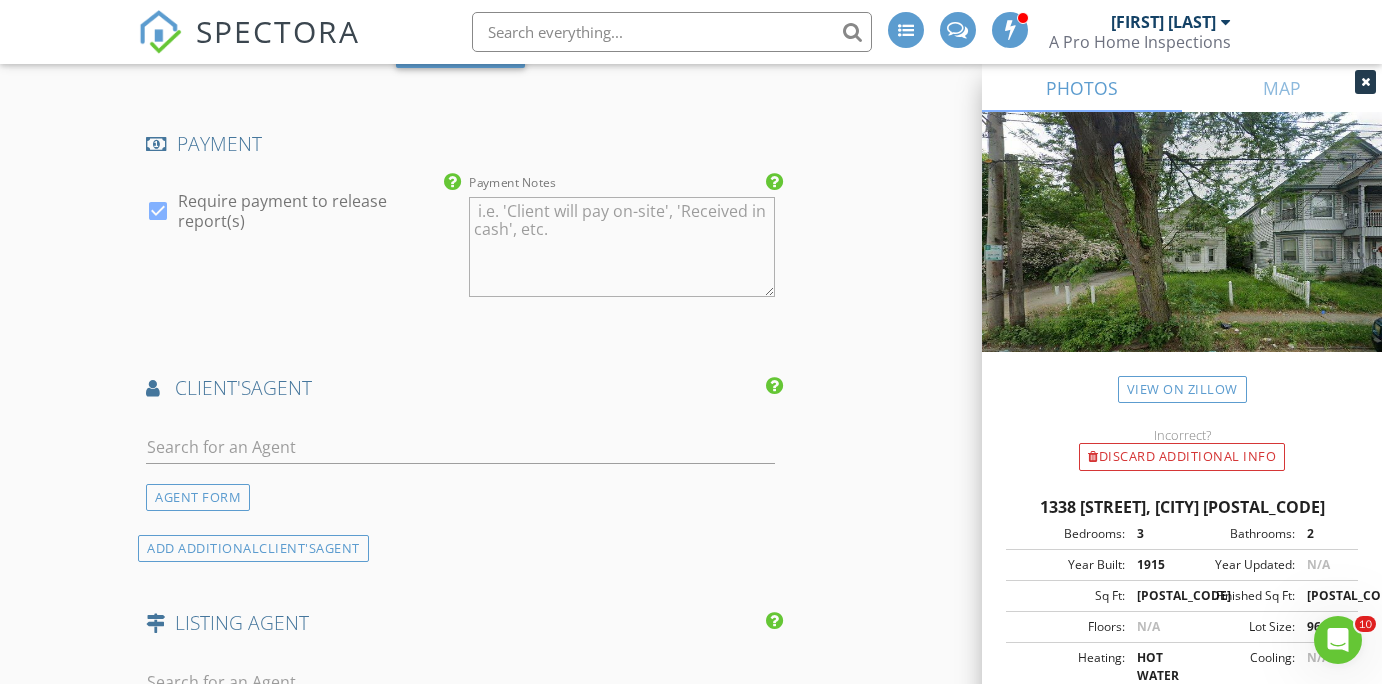 click on "Payment Notes" at bounding box center (622, 247) 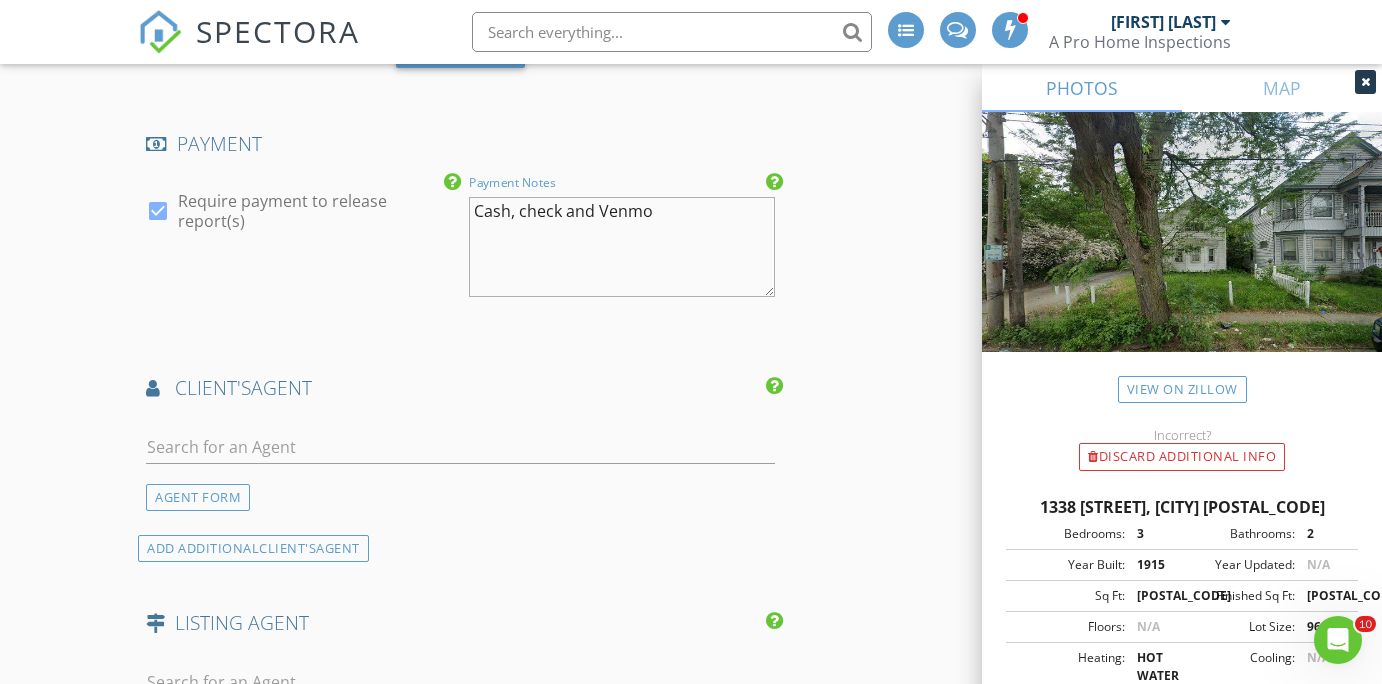 type on "Cash, check and Venmo" 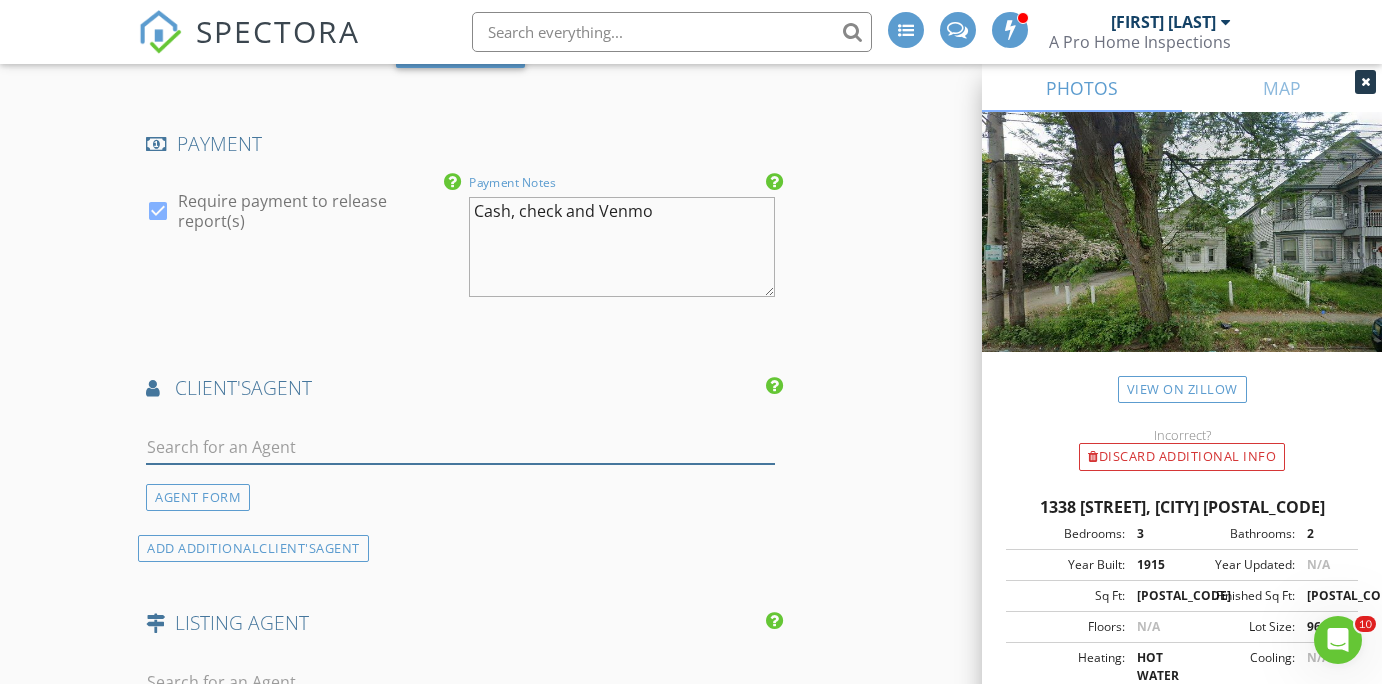 click at bounding box center [460, 447] 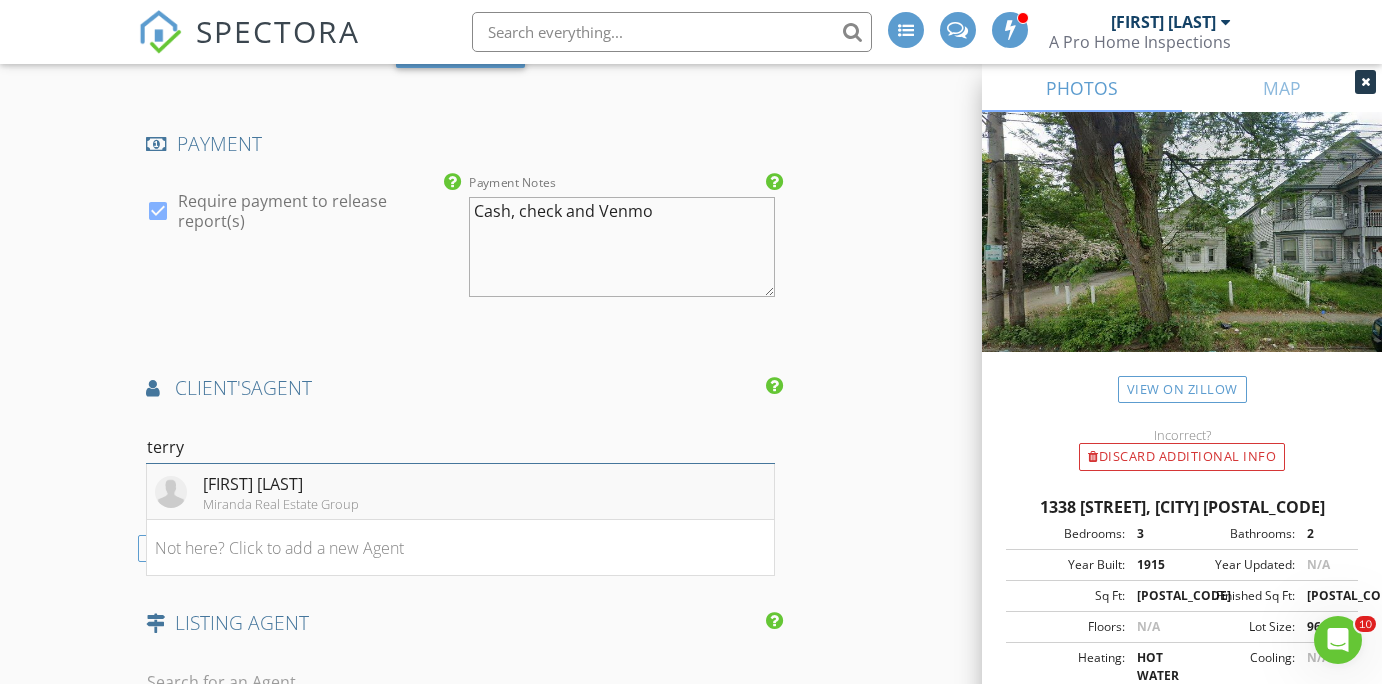 type on "terry" 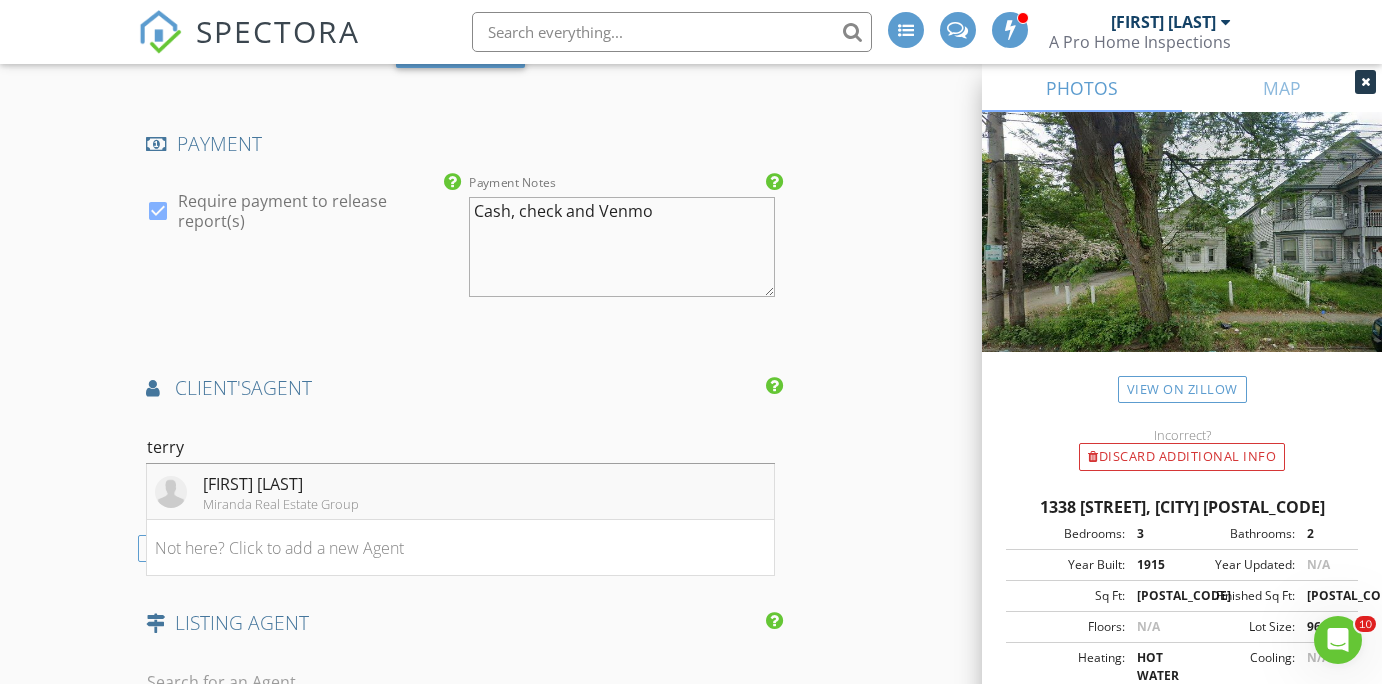 click on "[FIRST] [LAST]" at bounding box center [281, 484] 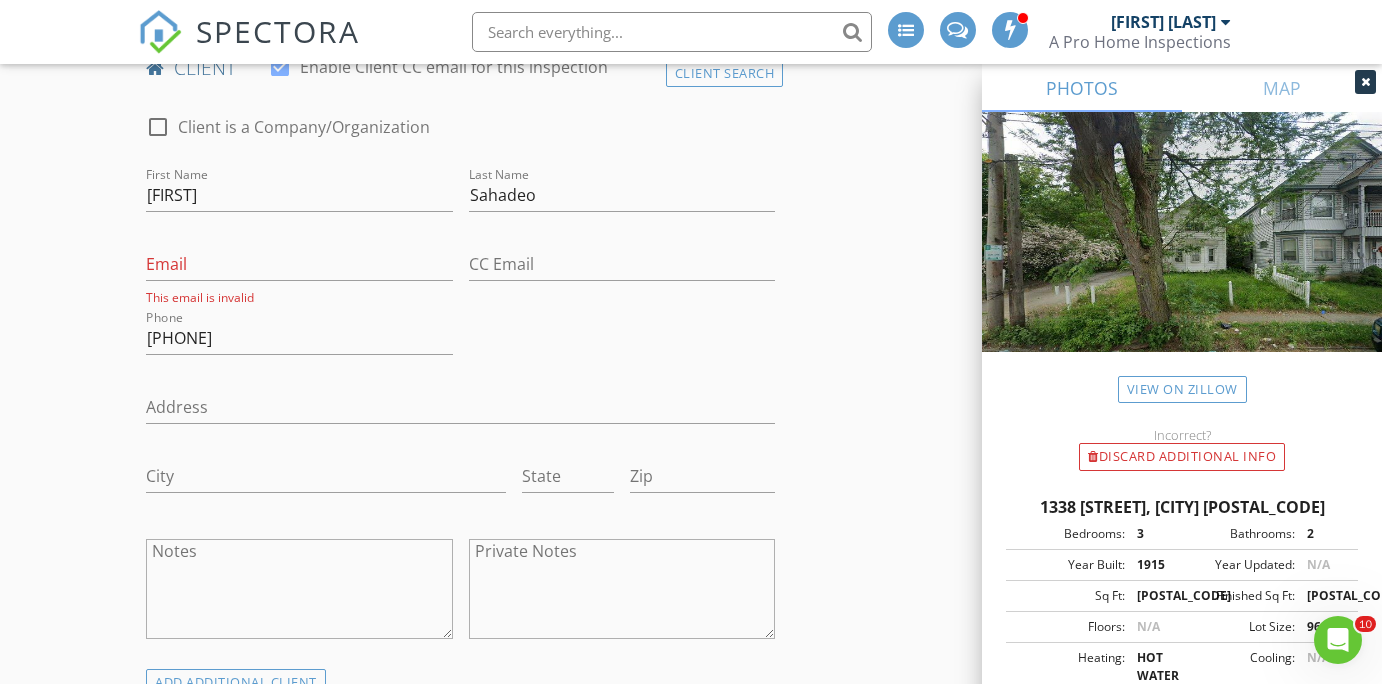 scroll, scrollTop: 1448, scrollLeft: 0, axis: vertical 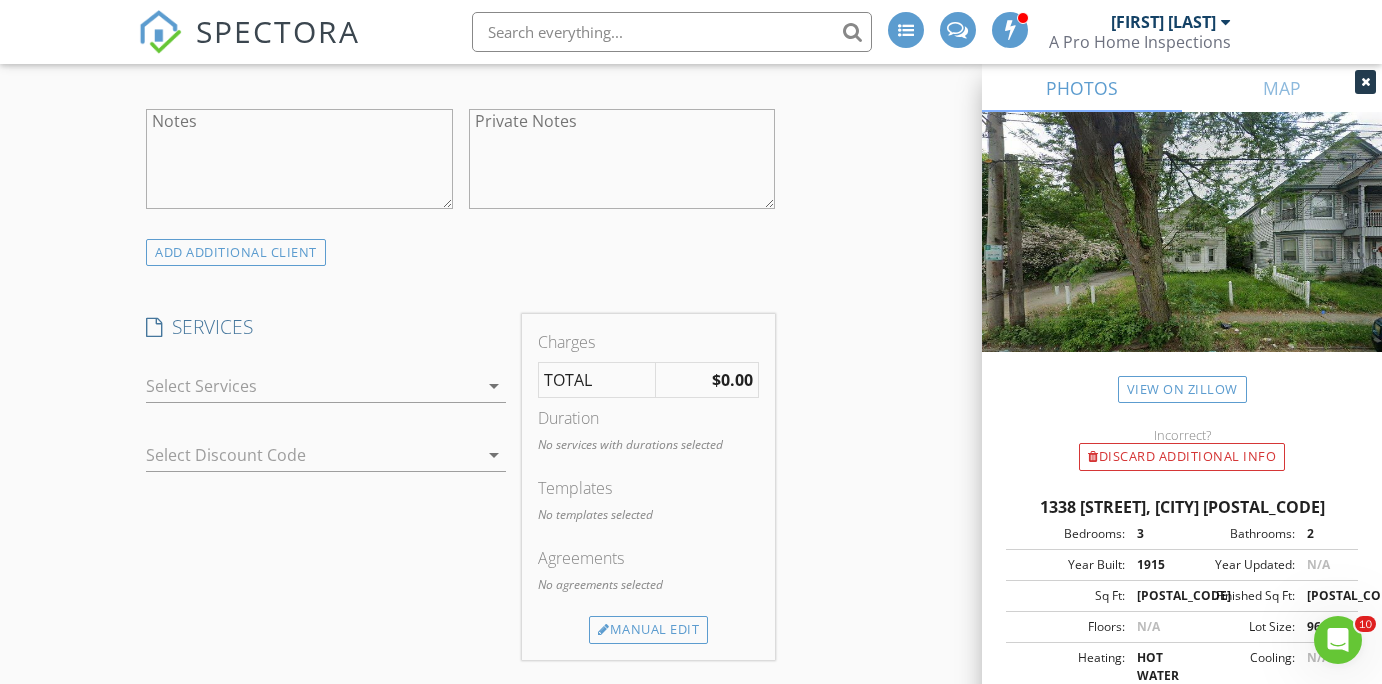 click at bounding box center (312, 386) 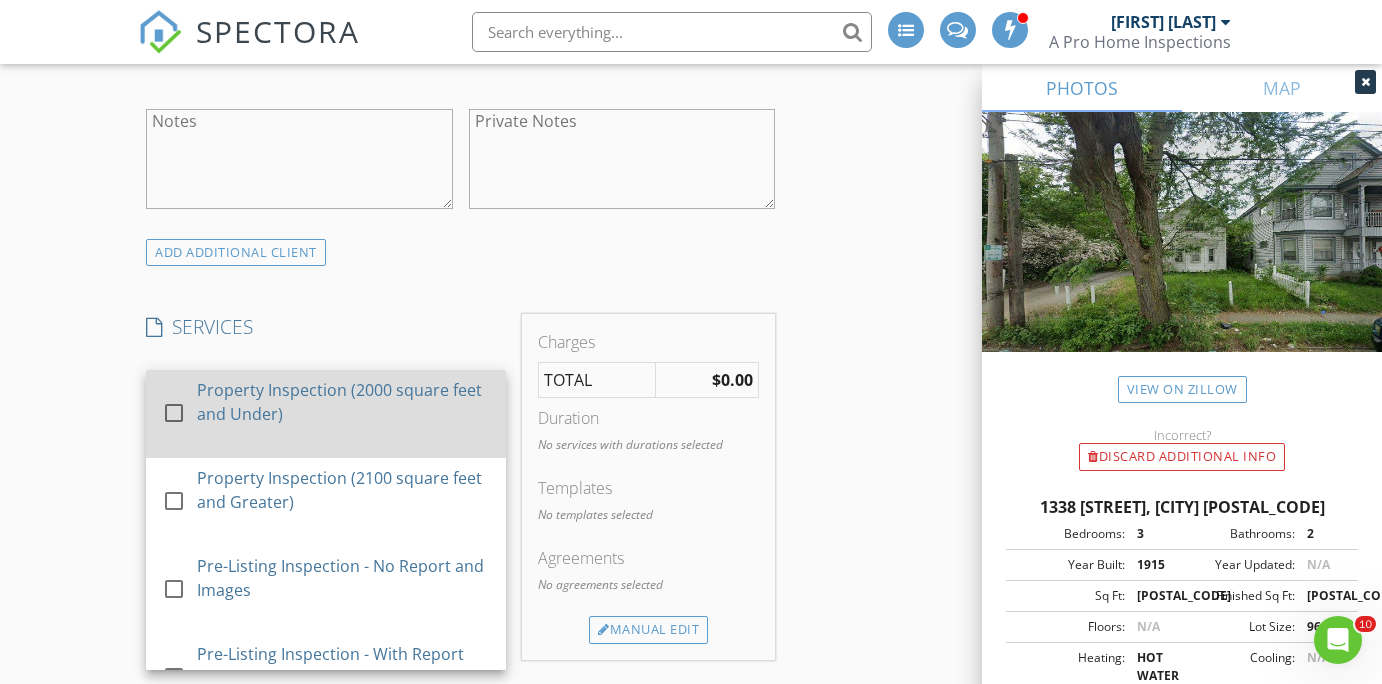 click at bounding box center [174, 413] 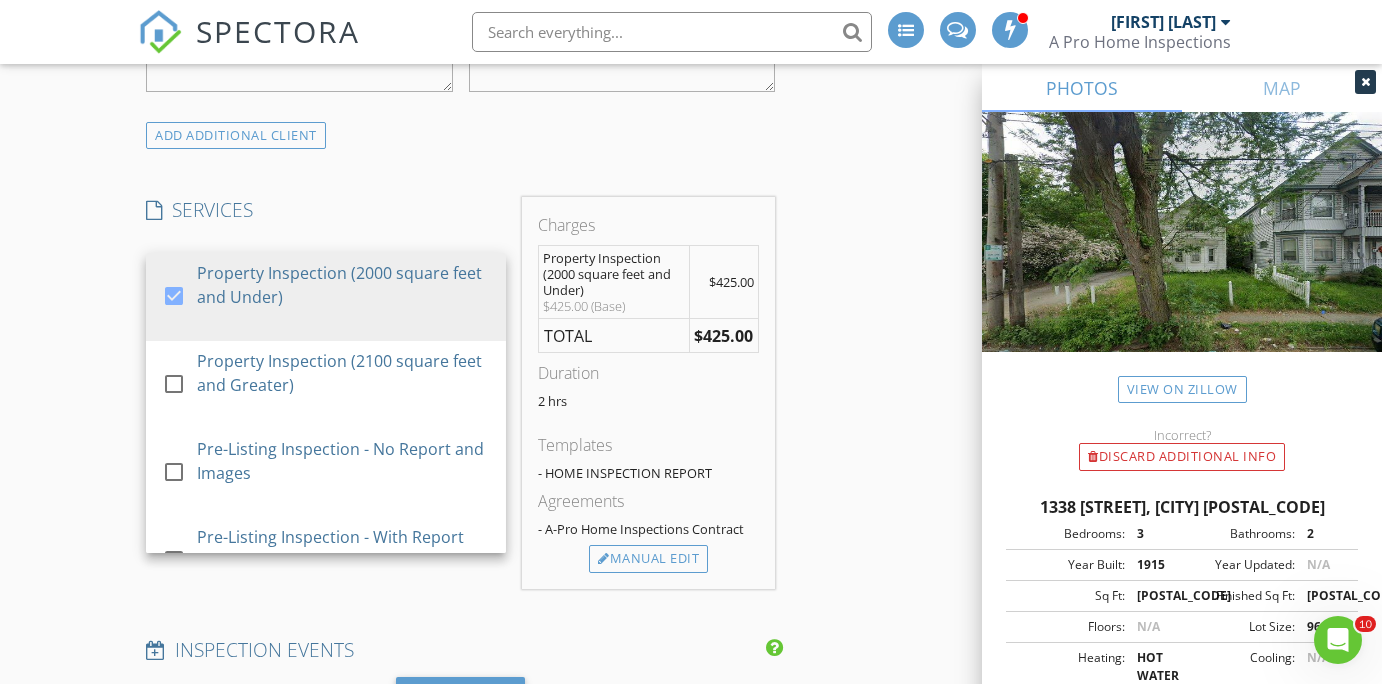 scroll, scrollTop: 1671, scrollLeft: 0, axis: vertical 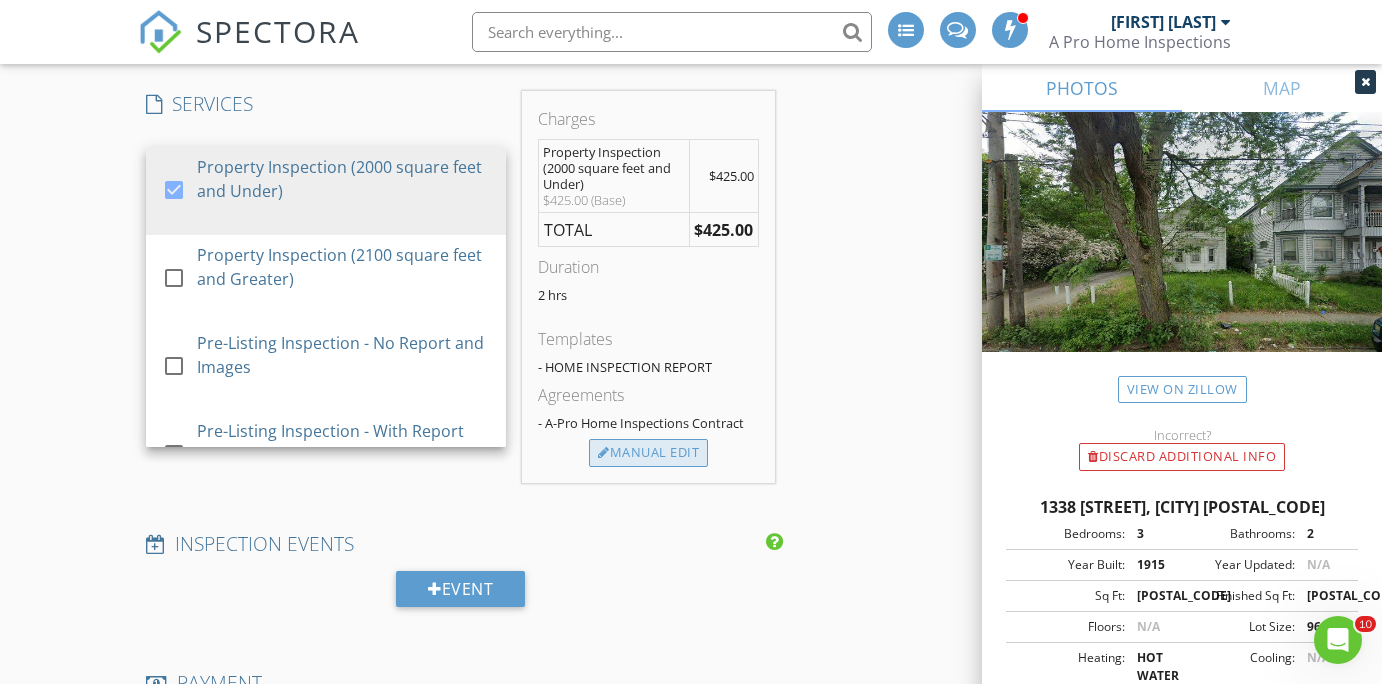 click on "Manual Edit" at bounding box center (648, 453) 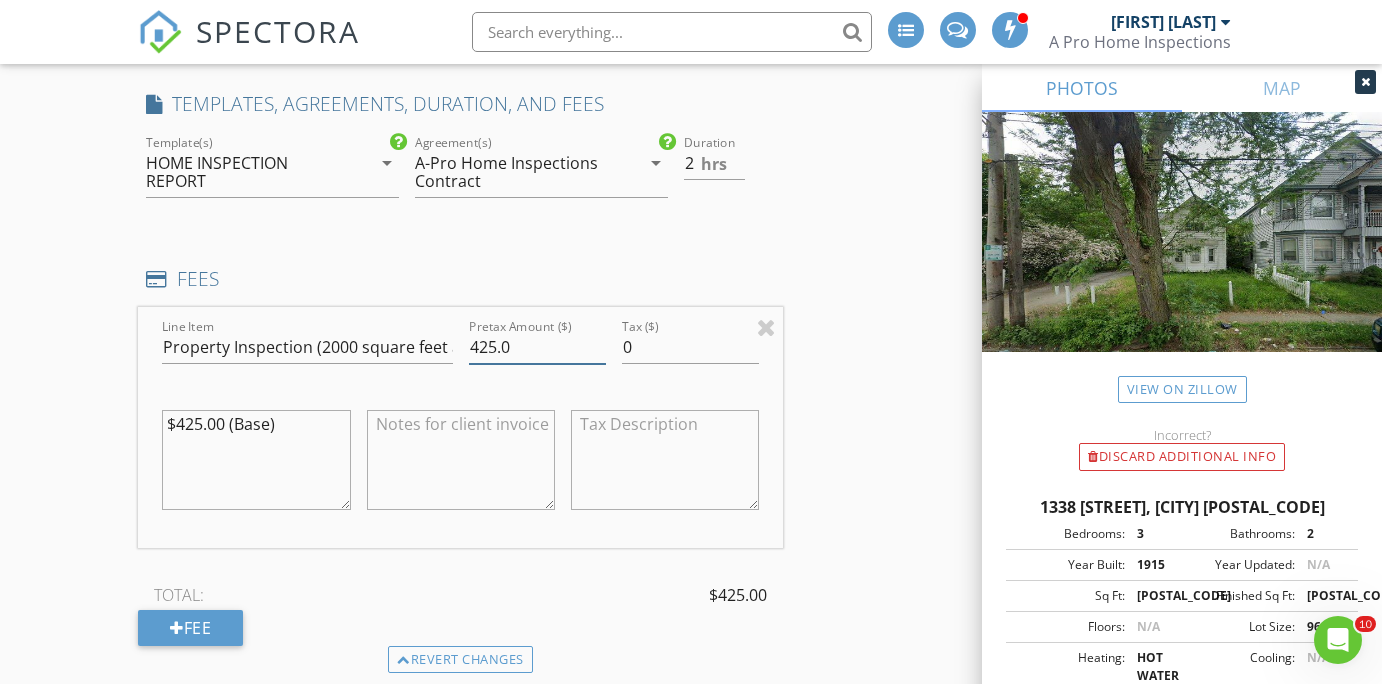 click on "425.0" at bounding box center [537, 347] 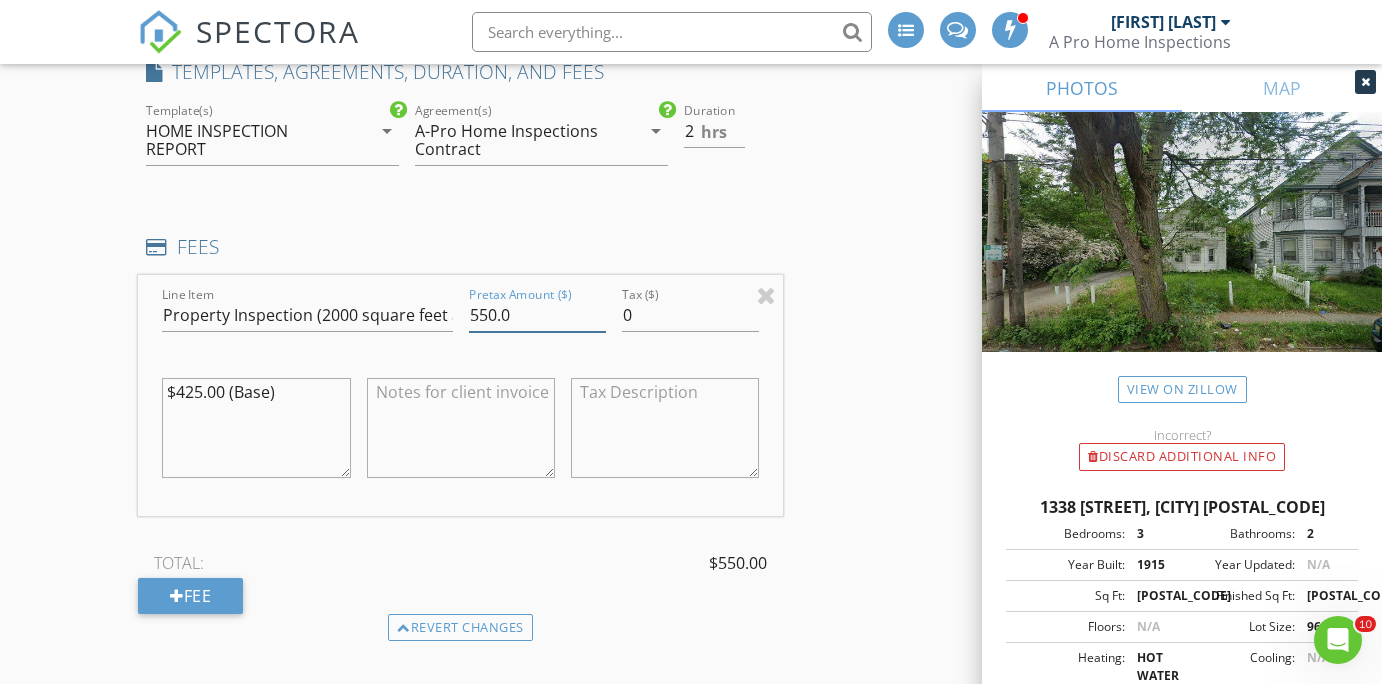 scroll, scrollTop: 1734, scrollLeft: 0, axis: vertical 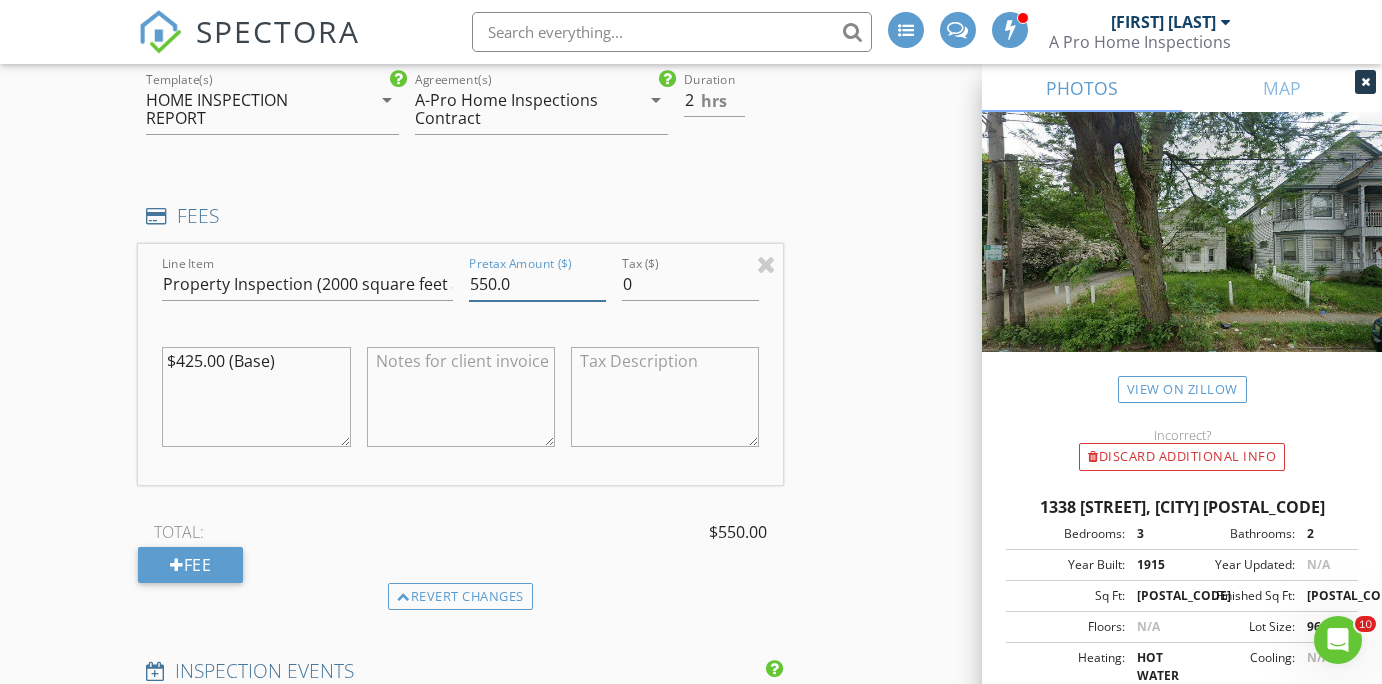 type on "550.0" 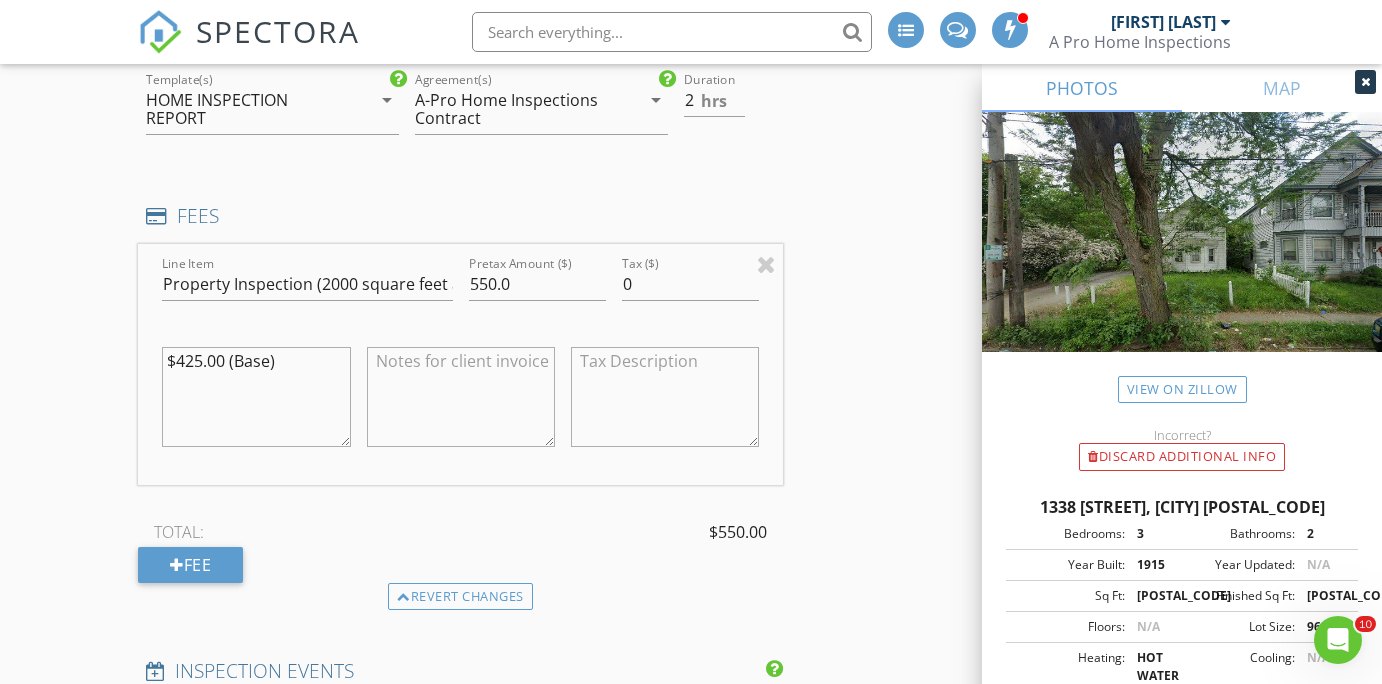 click at bounding box center (461, 397) 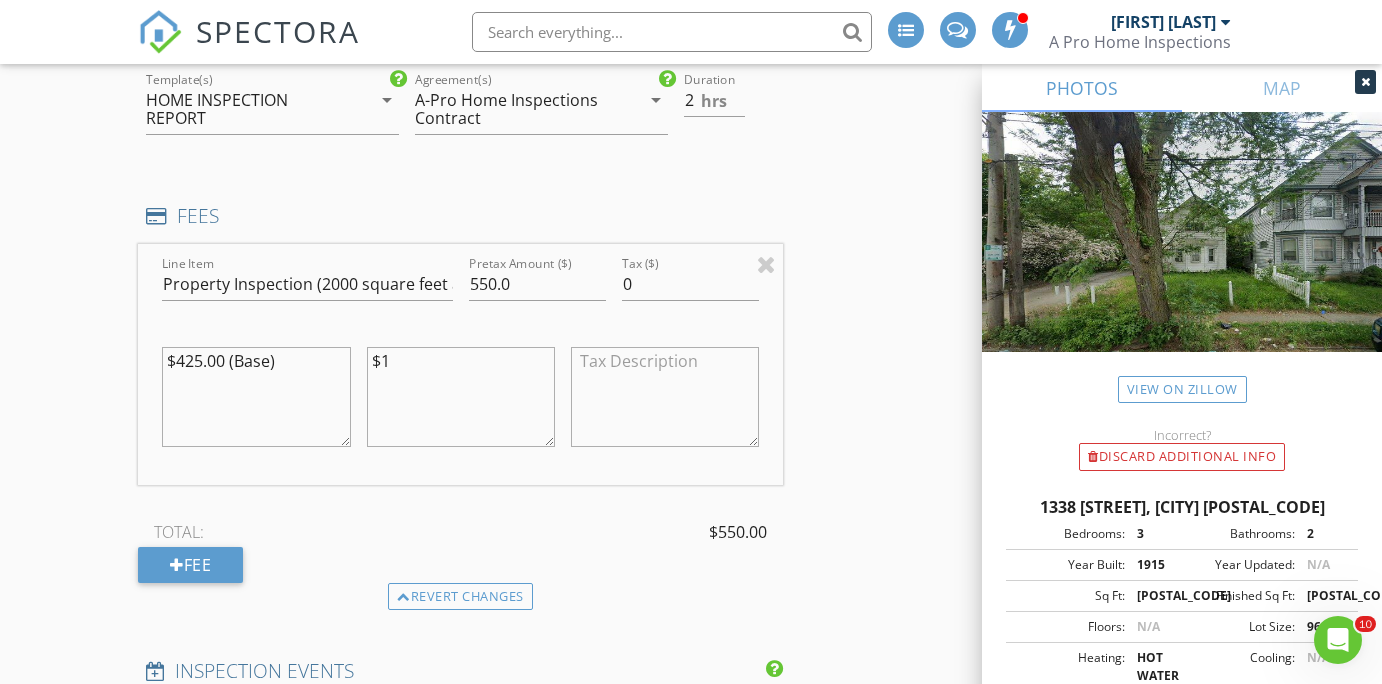 type on "$" 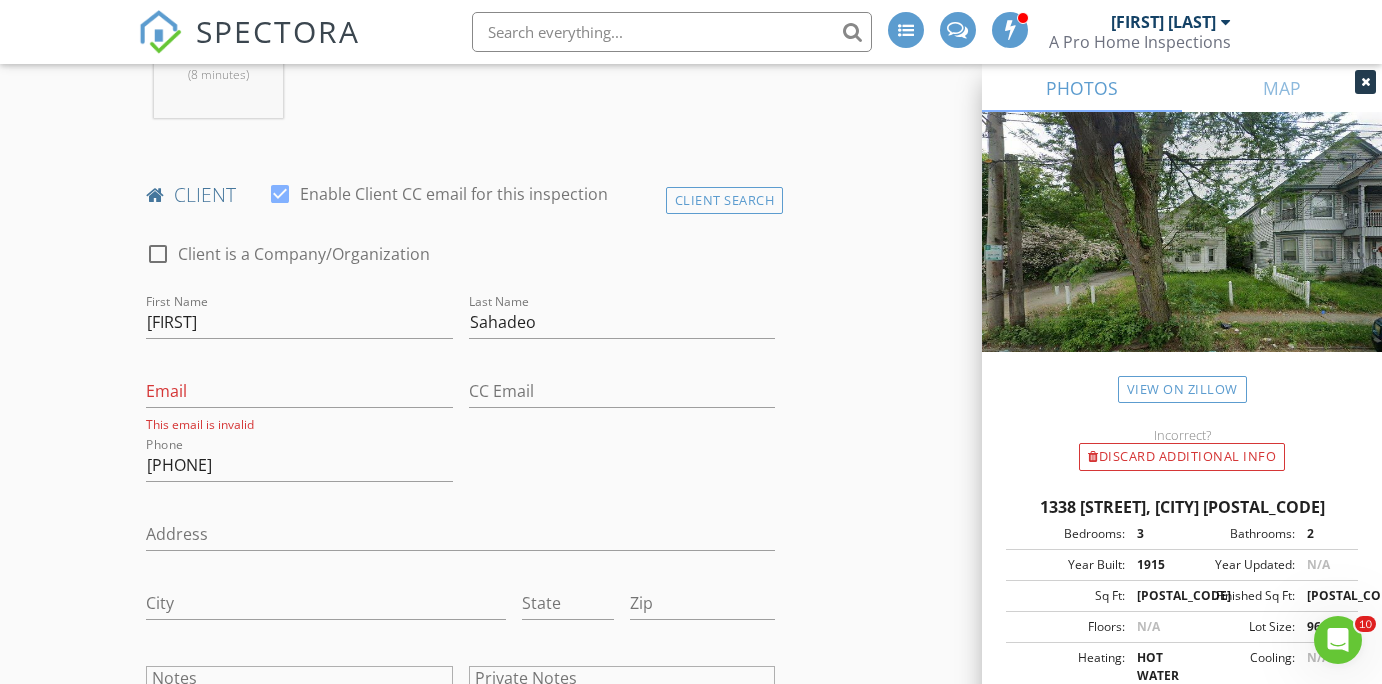 scroll, scrollTop: 886, scrollLeft: 0, axis: vertical 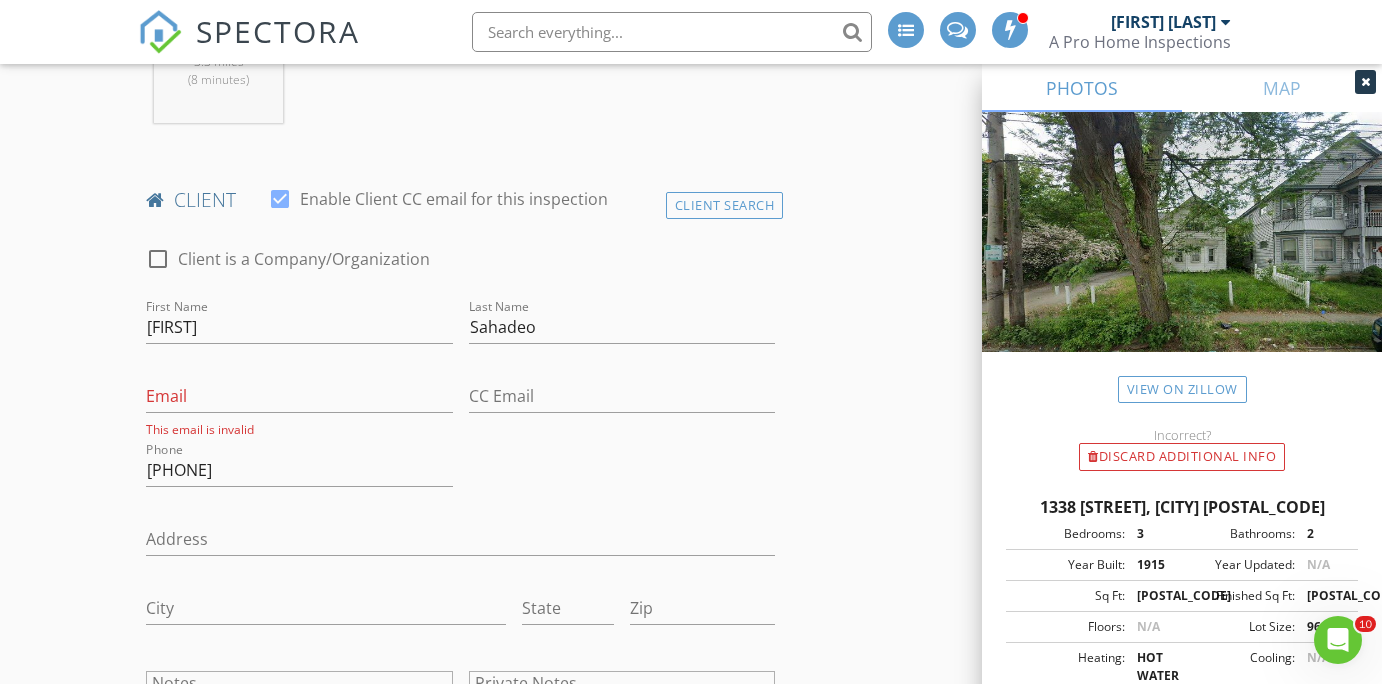 type on "1 additional apartment @ $125" 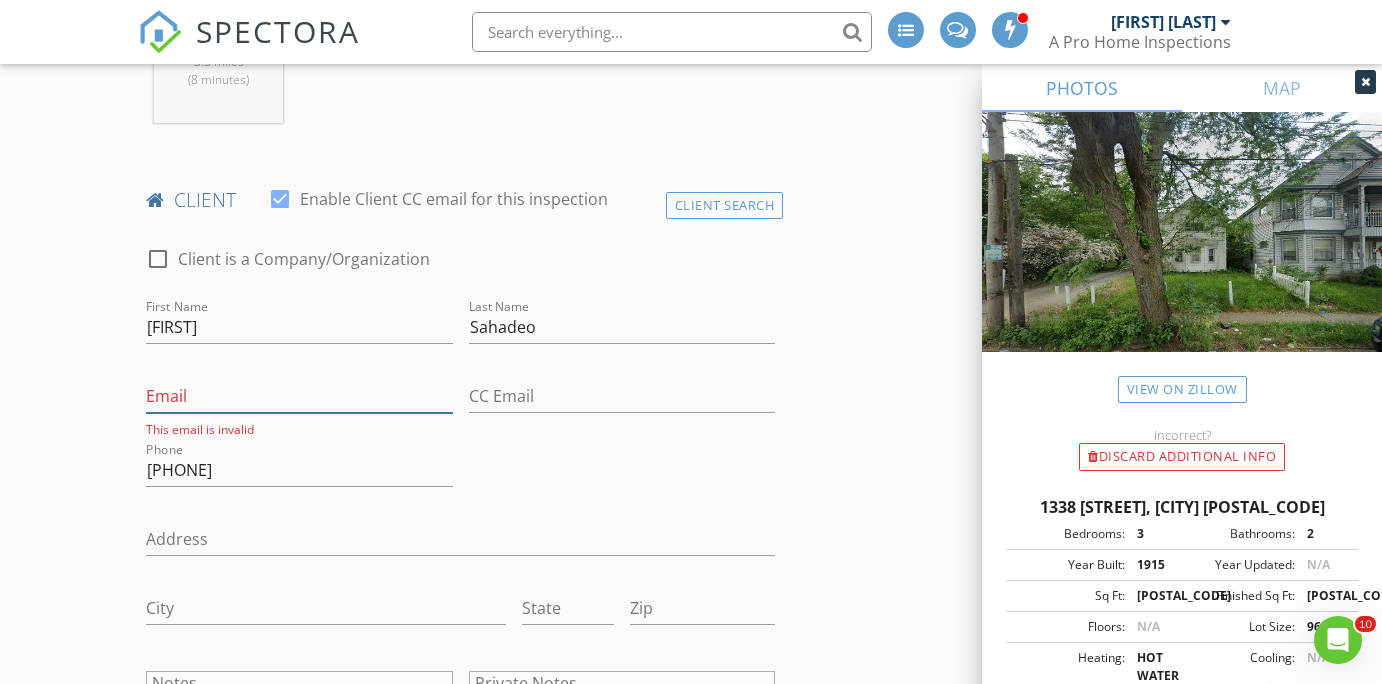 click on "Email" at bounding box center [299, 396] 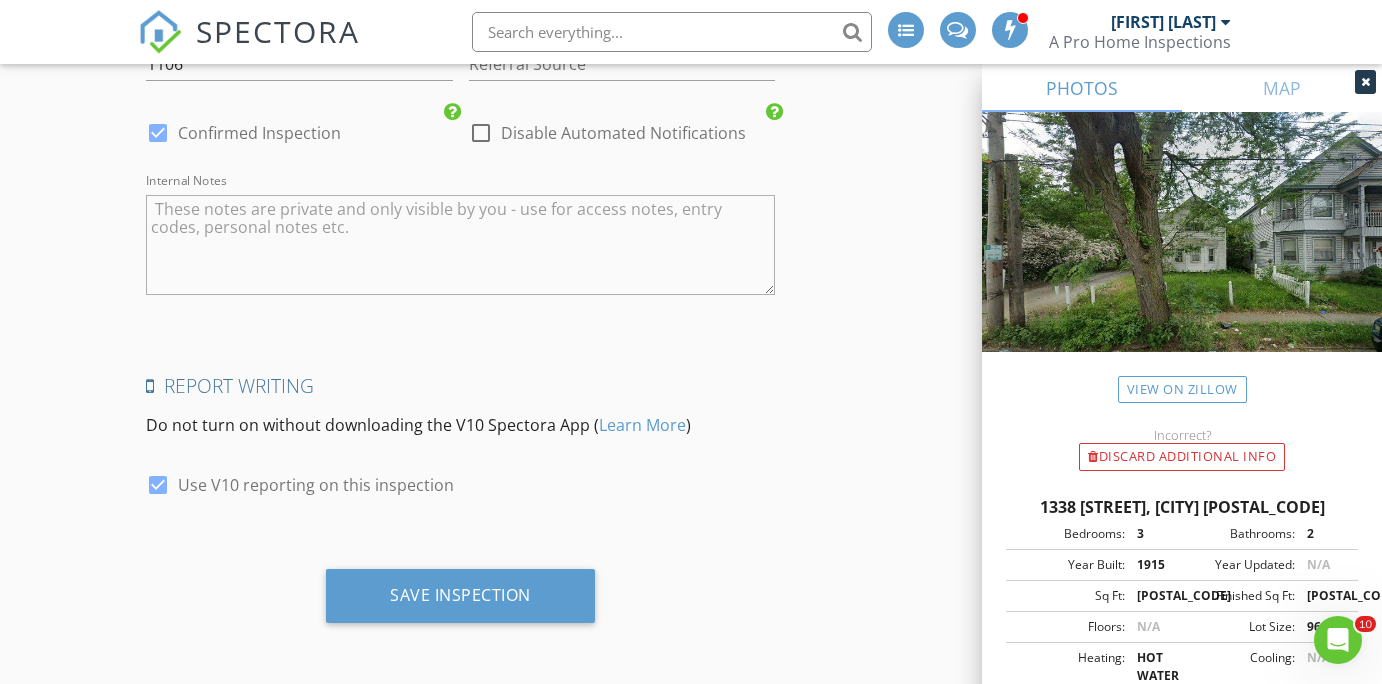 scroll, scrollTop: 3933, scrollLeft: 0, axis: vertical 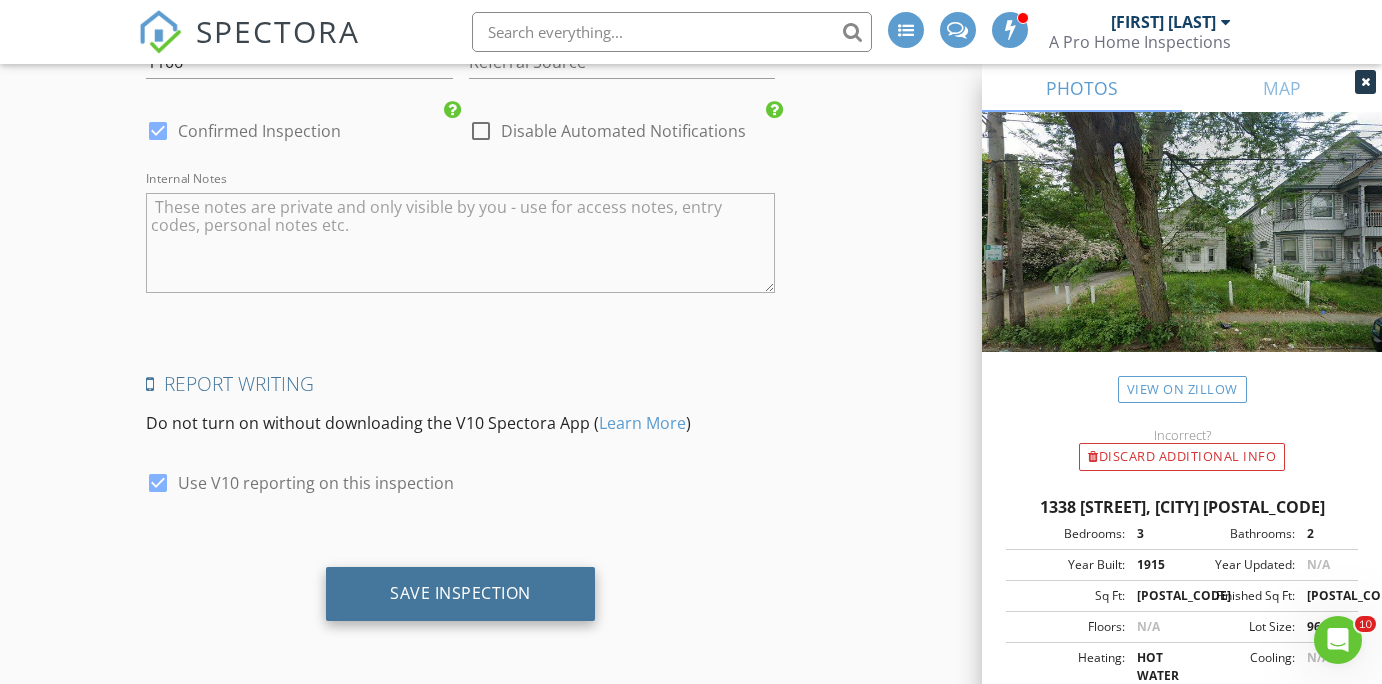 type on "[EMAIL]" 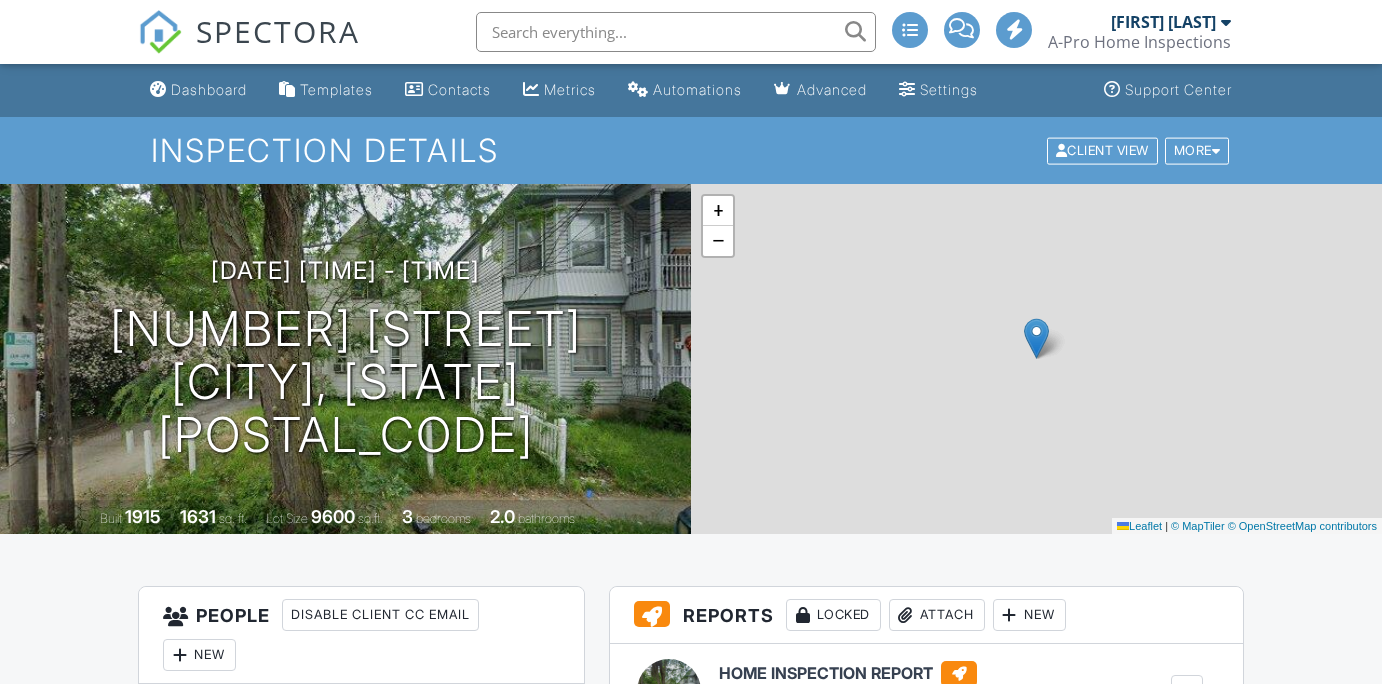 scroll, scrollTop: 0, scrollLeft: 0, axis: both 